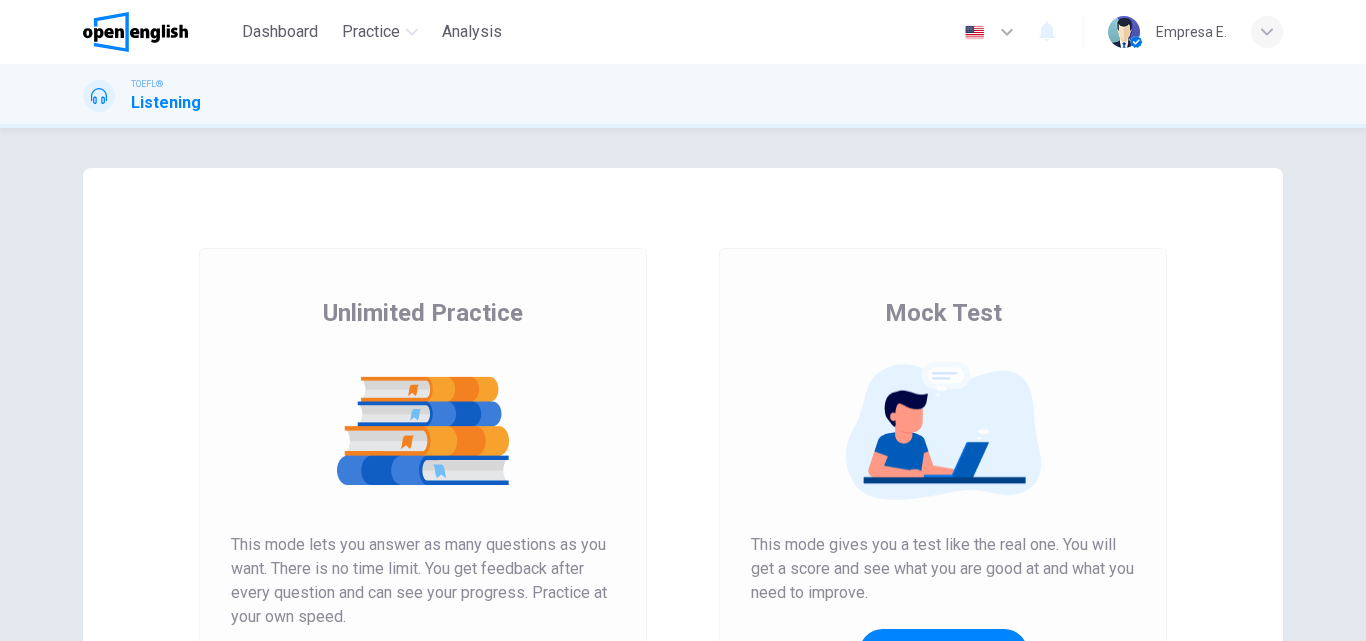 scroll, scrollTop: 0, scrollLeft: 0, axis: both 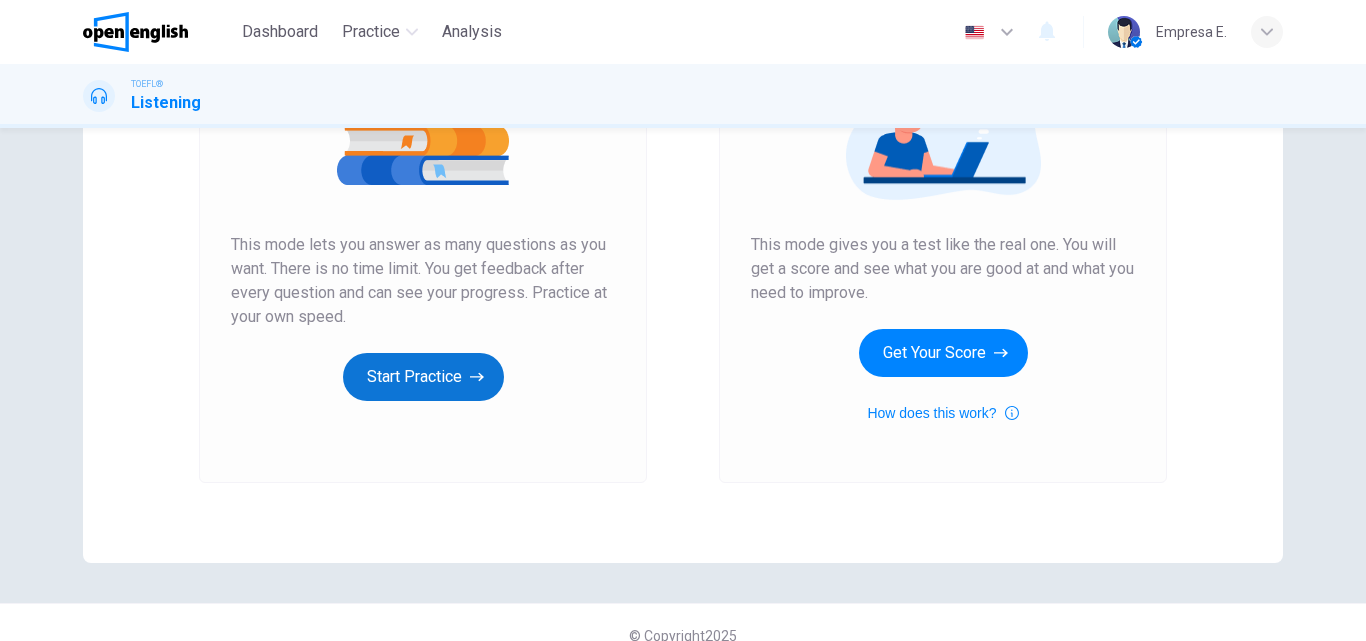click on "Start Practice" at bounding box center [423, 377] 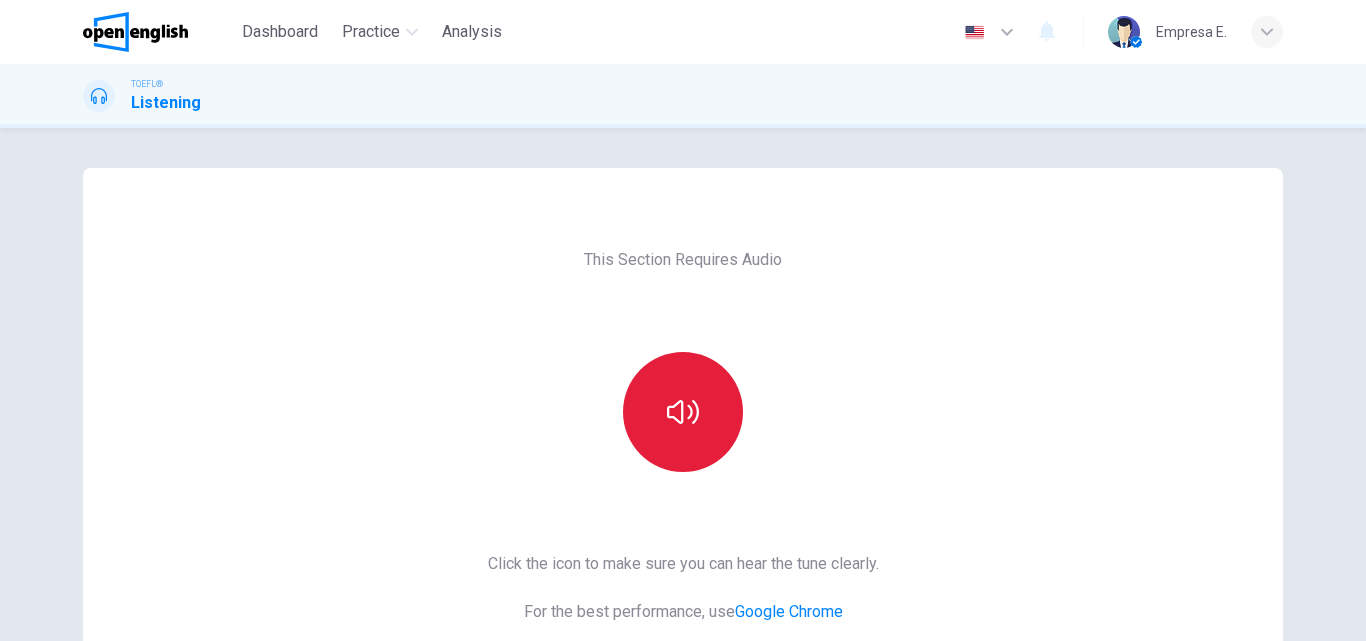 click at bounding box center [683, 412] 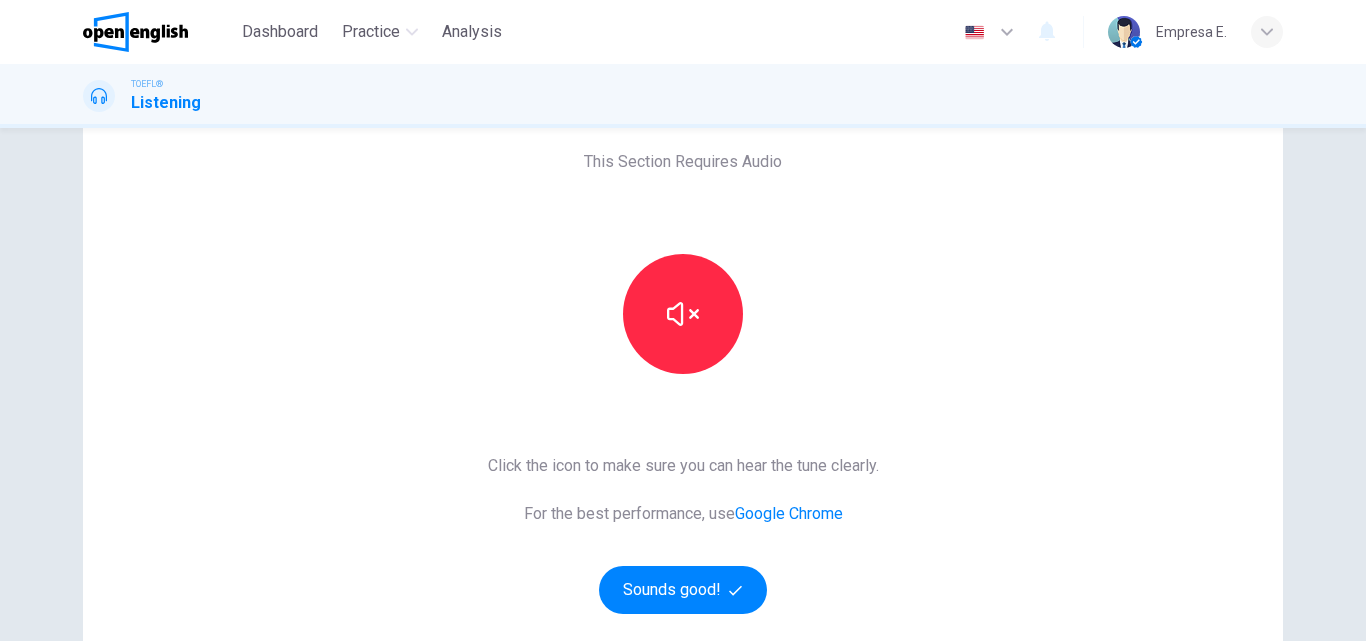 scroll, scrollTop: 300, scrollLeft: 0, axis: vertical 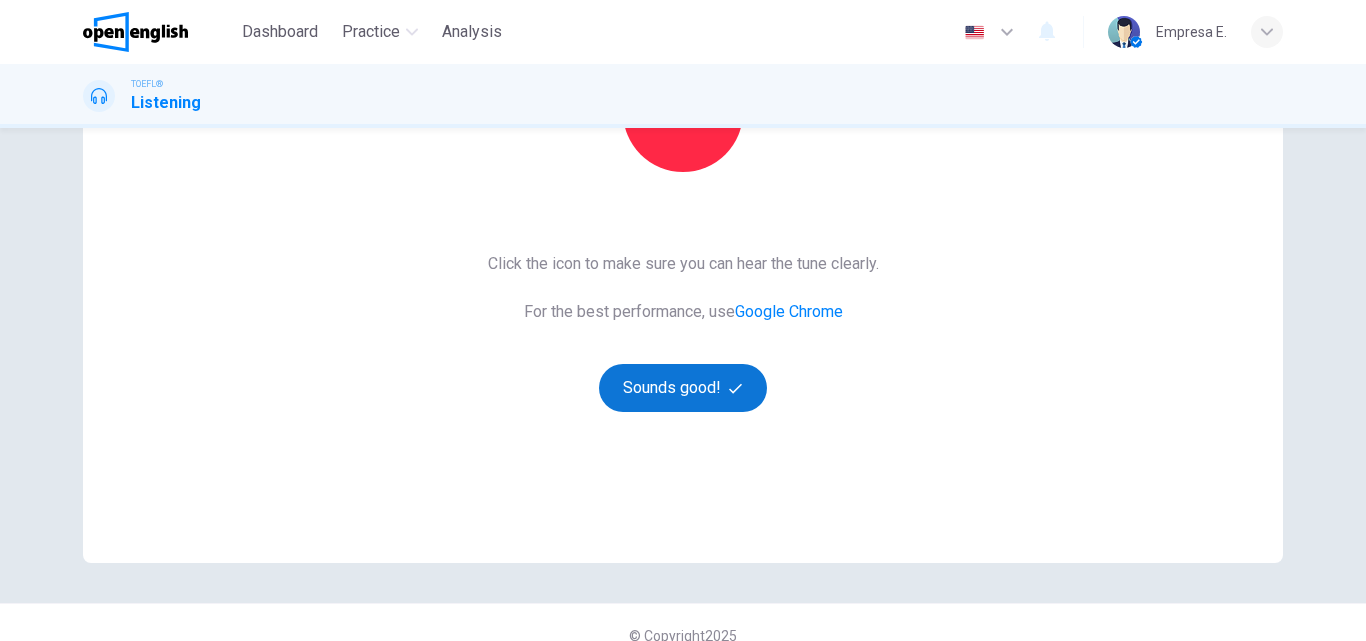 click on "Sounds good!" at bounding box center [683, 388] 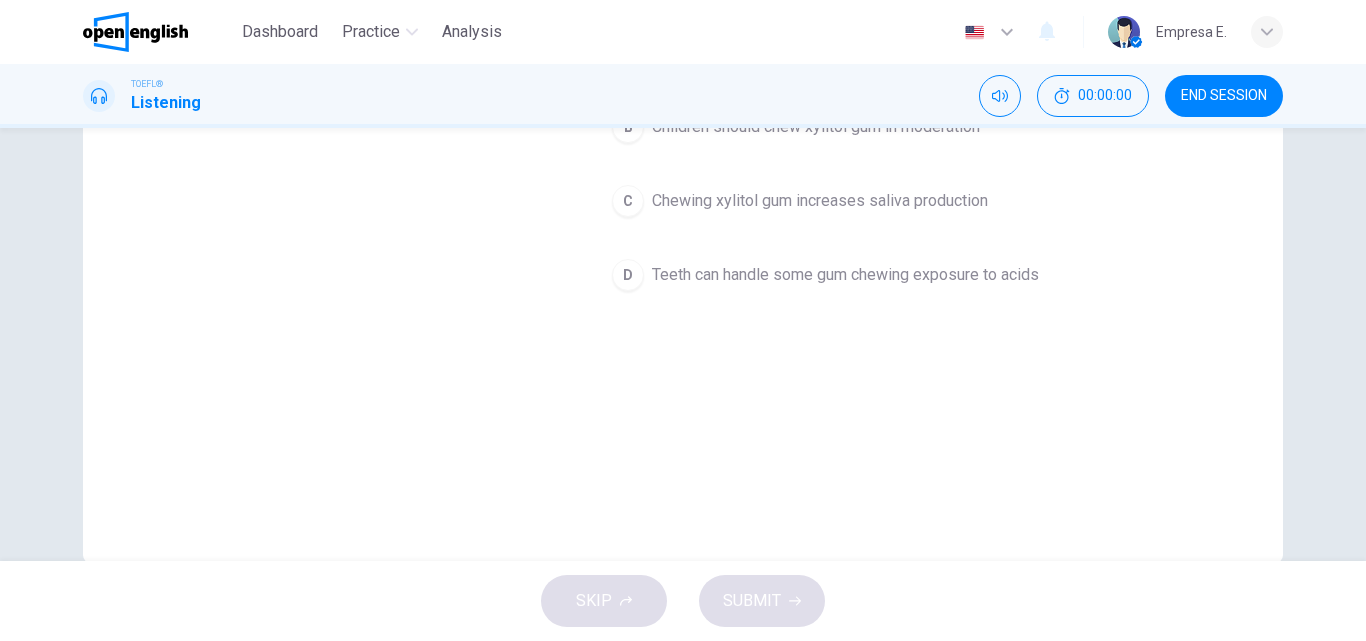 scroll, scrollTop: 0, scrollLeft: 0, axis: both 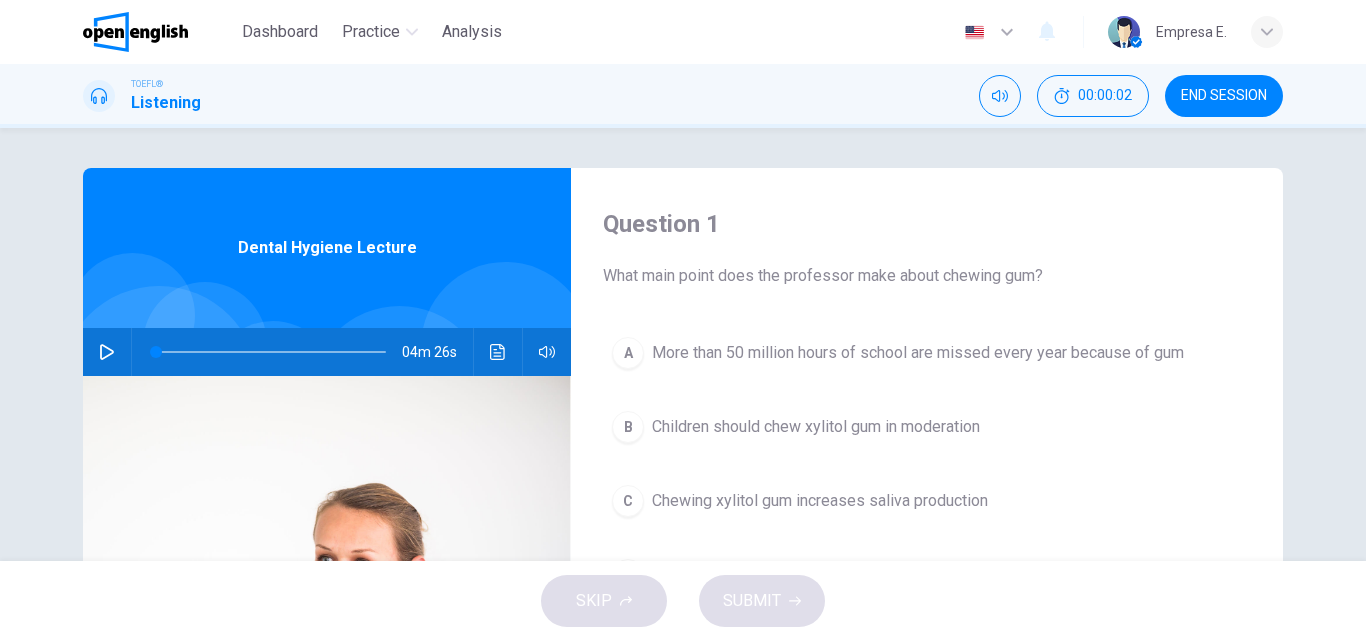 click 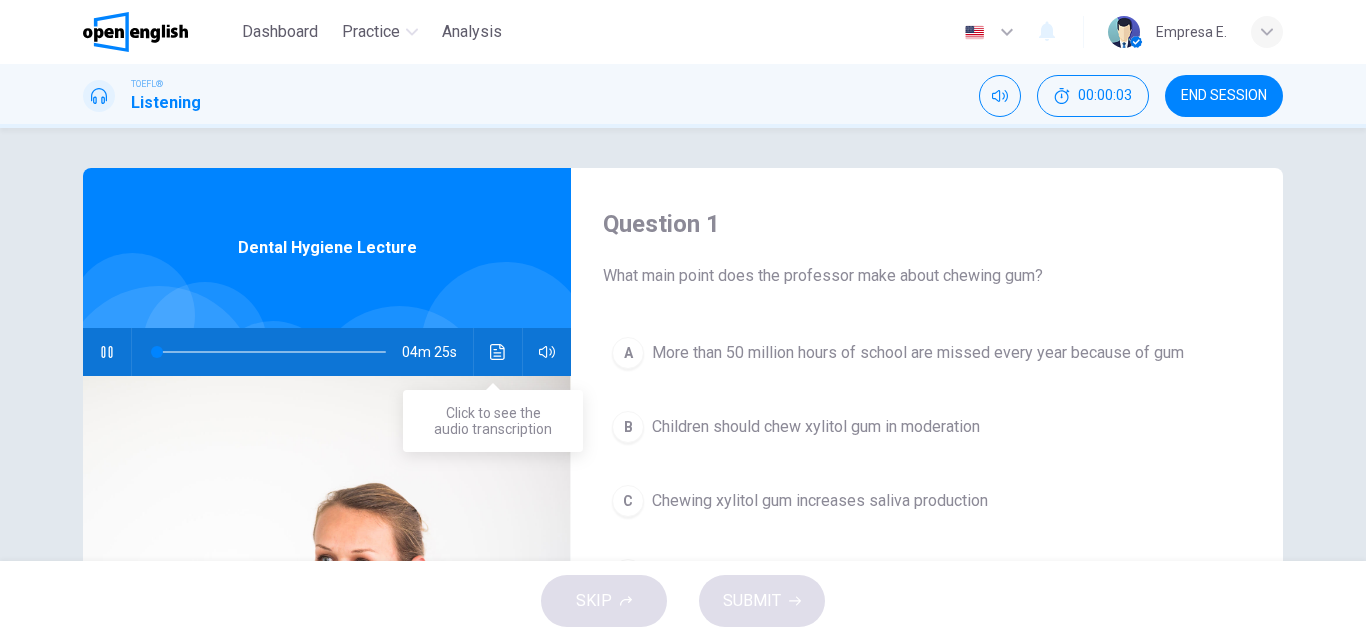 click at bounding box center (498, 352) 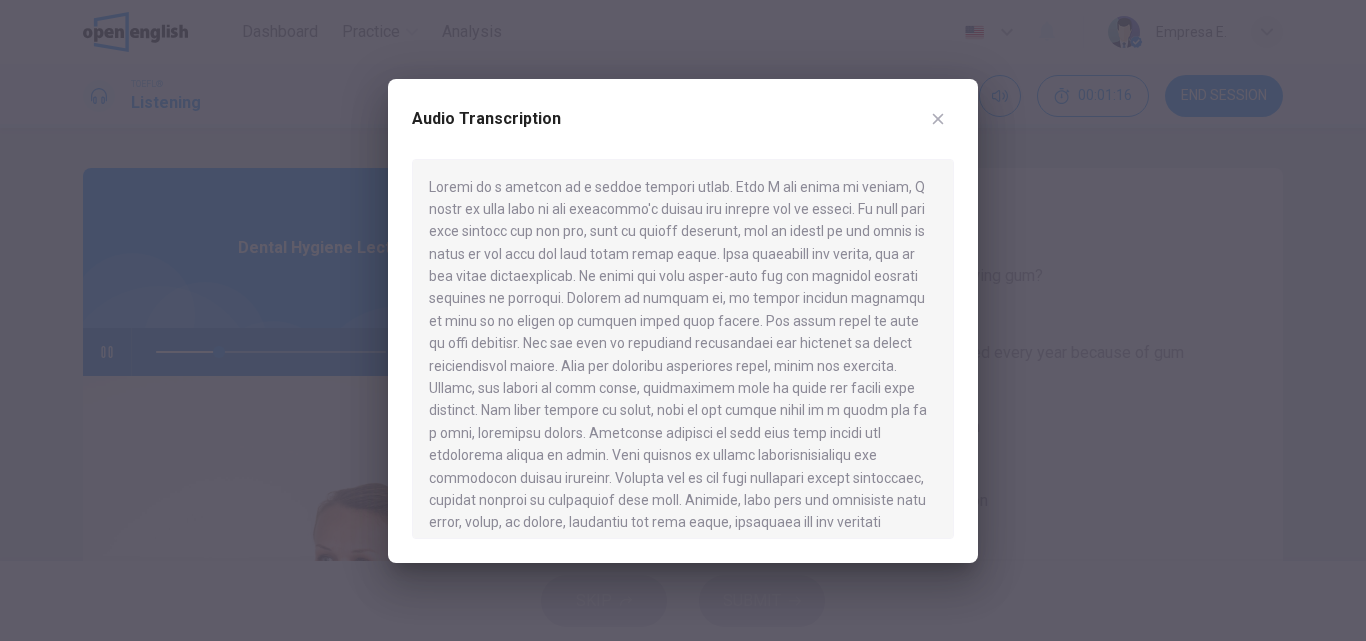 type on "**" 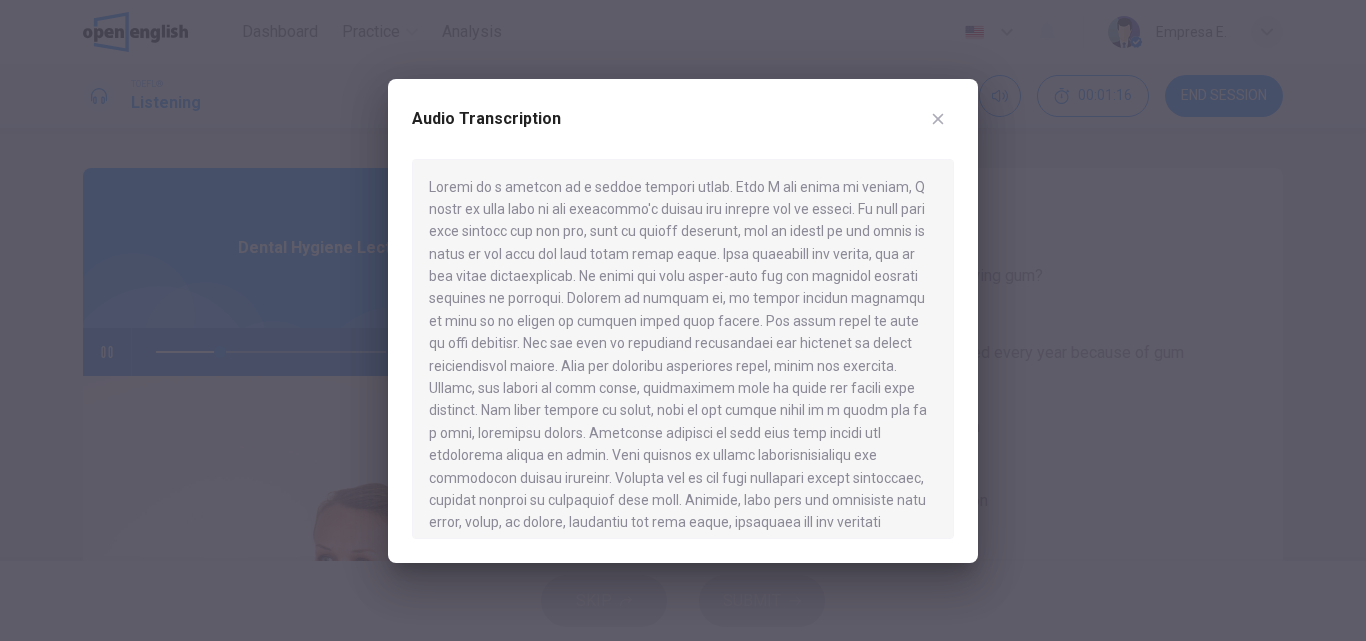 type 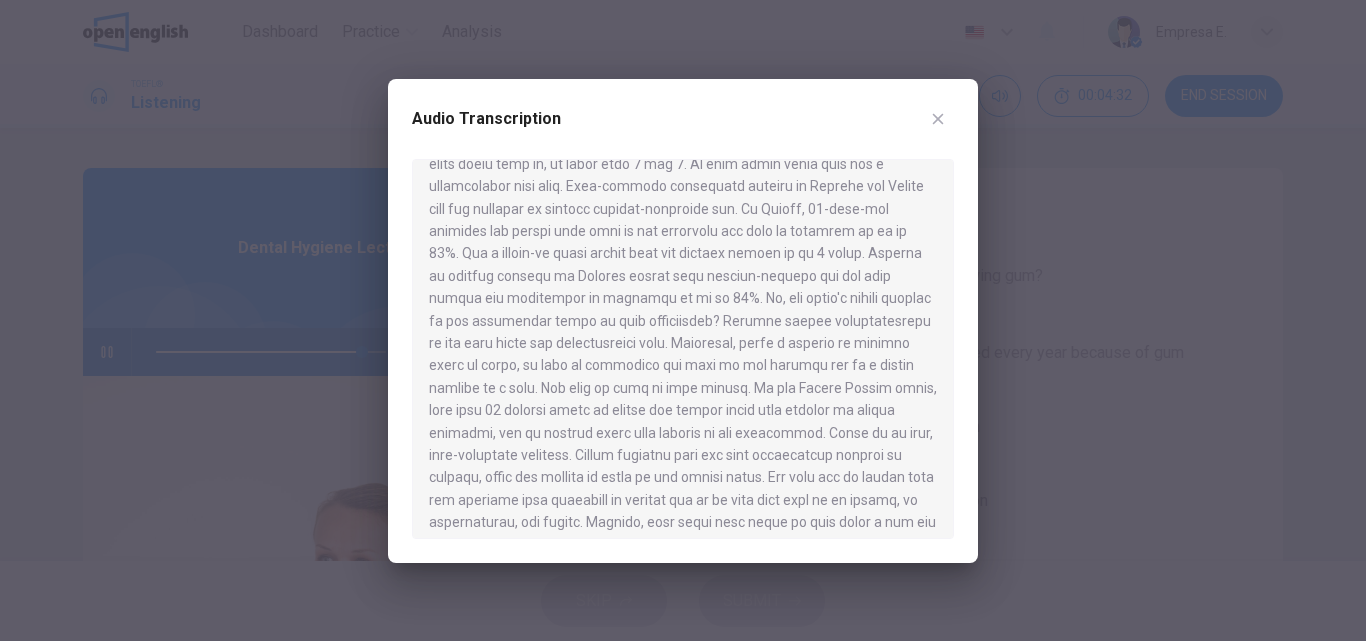 scroll, scrollTop: 594, scrollLeft: 0, axis: vertical 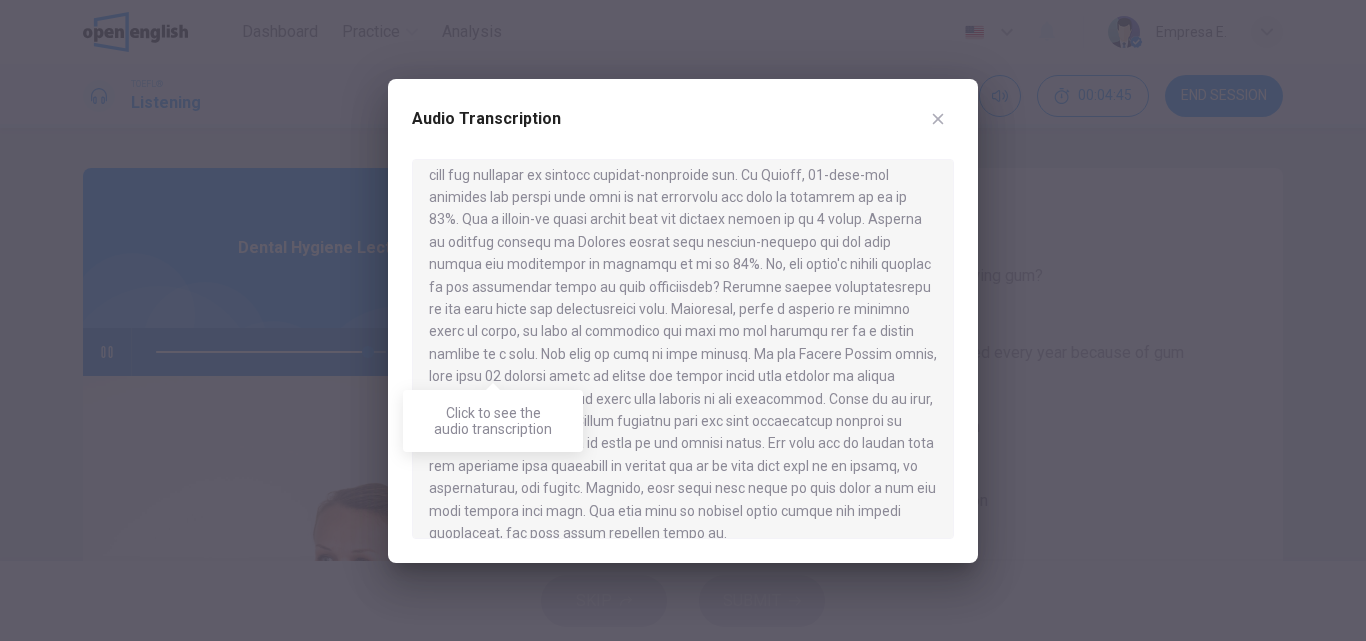 click at bounding box center (683, 349) 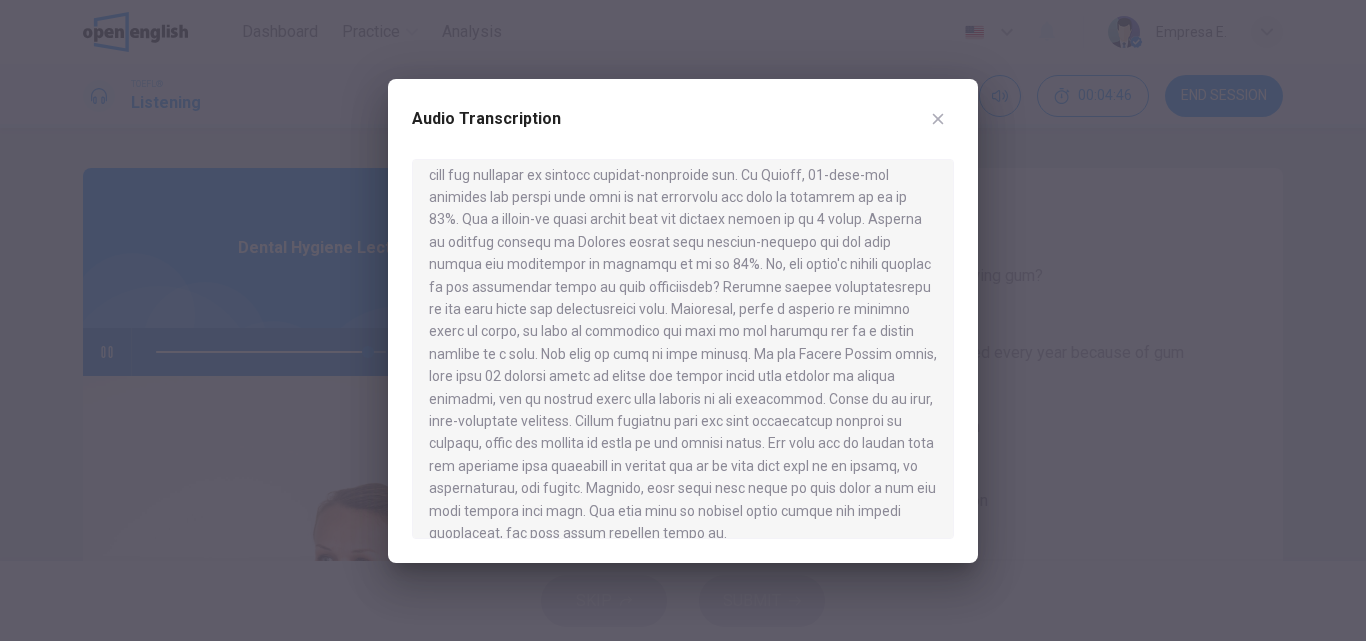 click at bounding box center [683, 349] 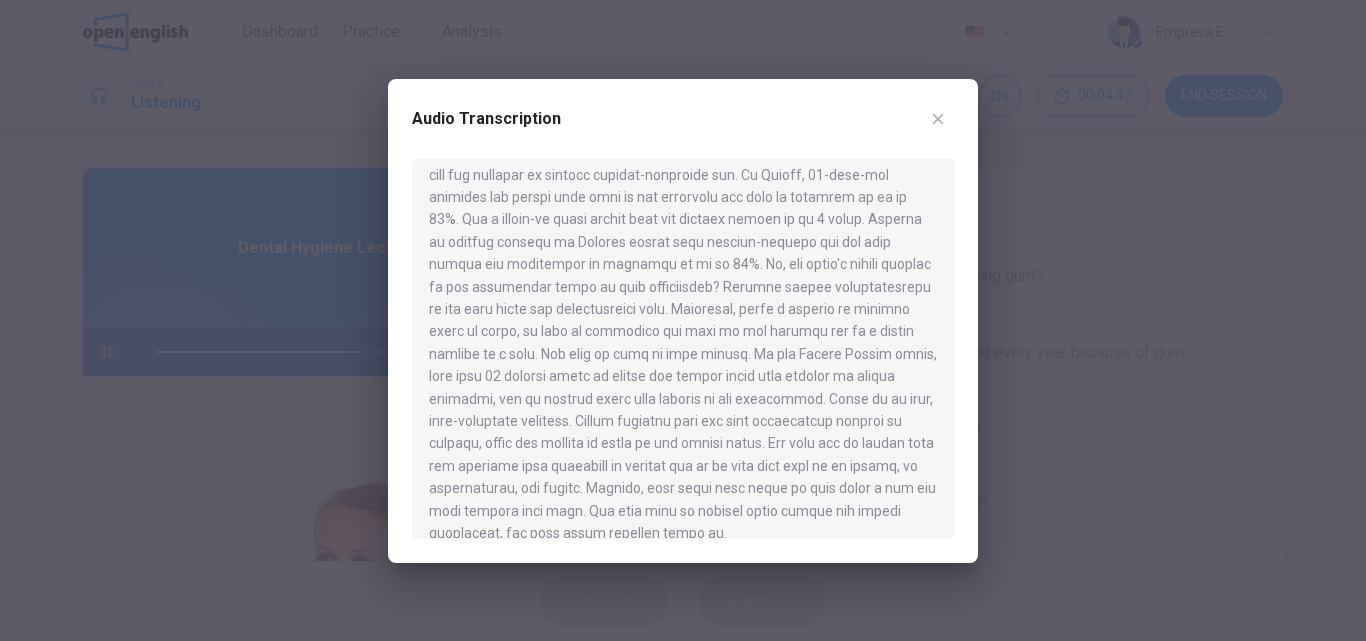 click at bounding box center [683, 349] 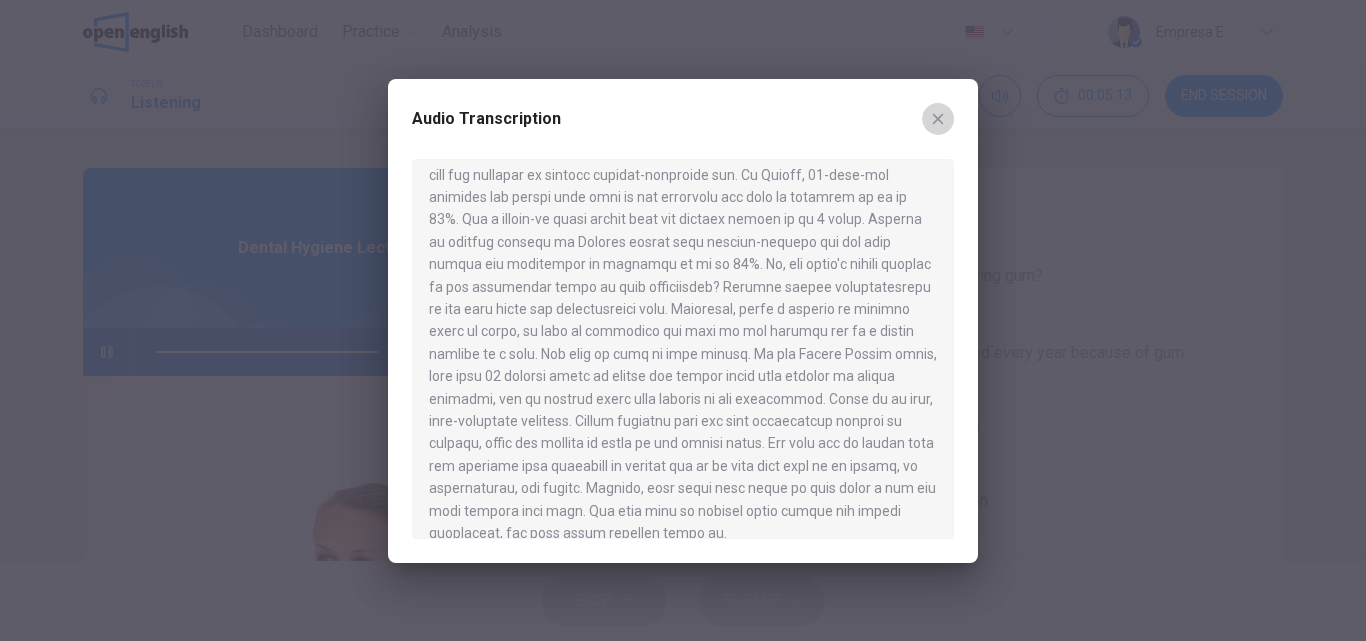 click 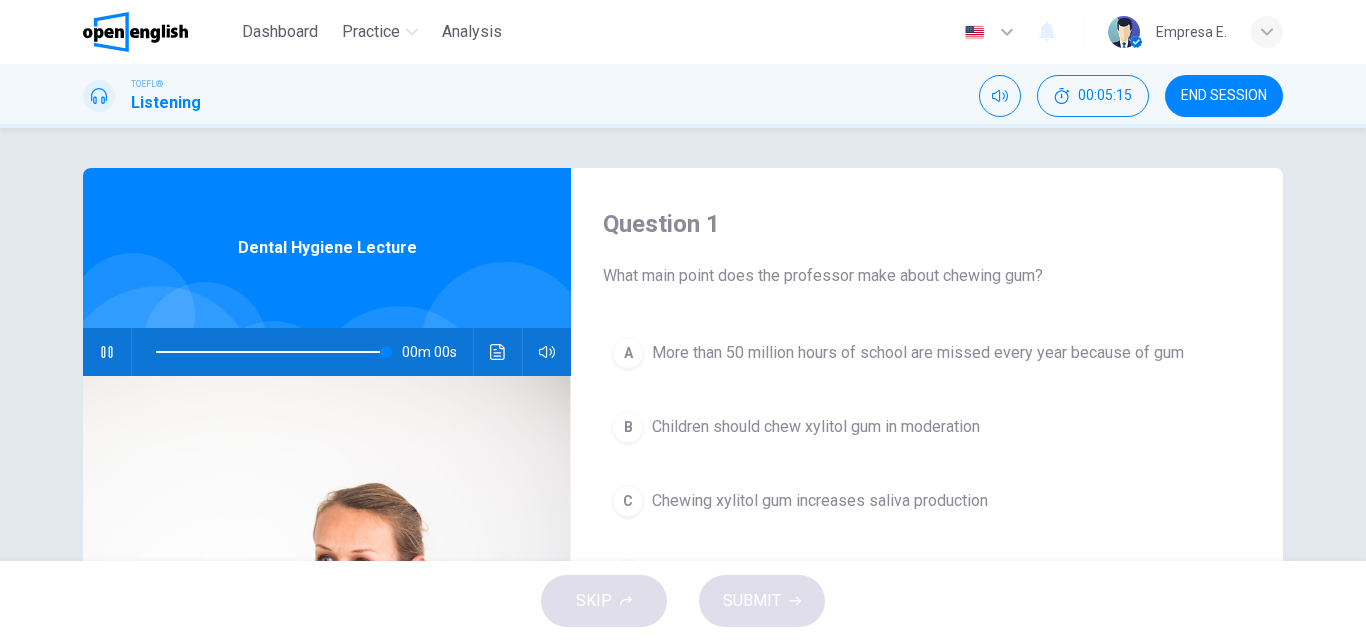 type on "*" 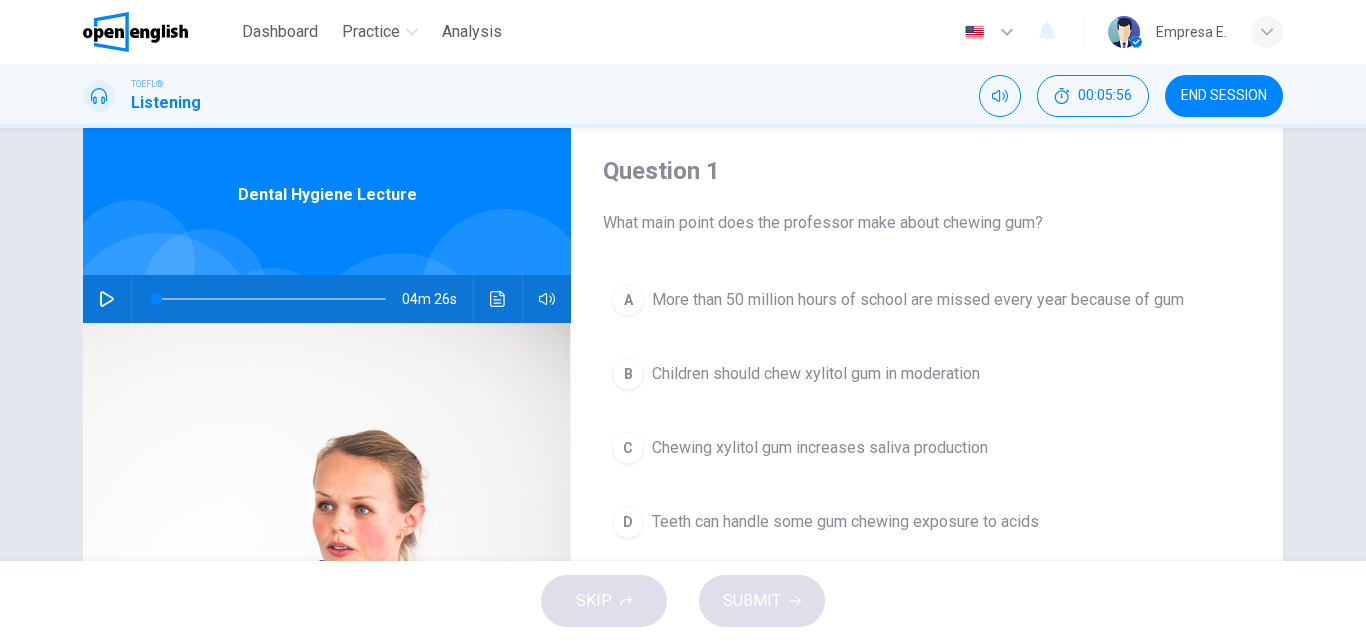 scroll, scrollTop: 100, scrollLeft: 0, axis: vertical 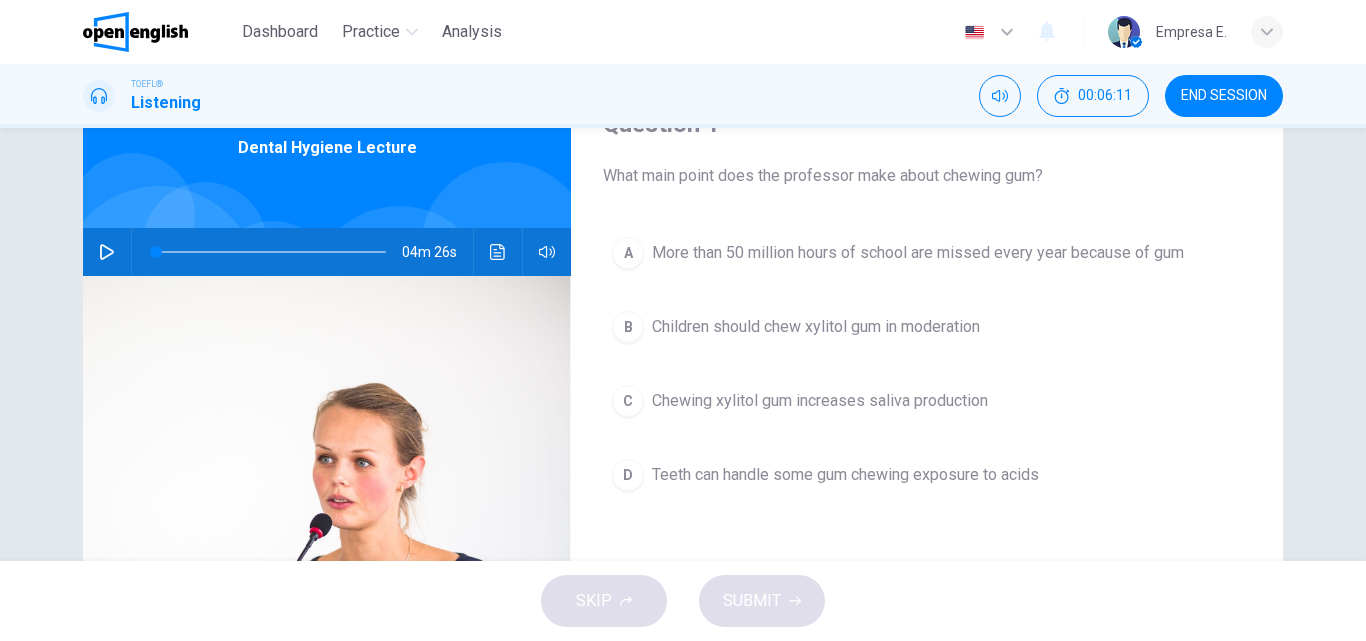 click on "Teeth can handle some gum chewing exposure to acids" at bounding box center [845, 475] 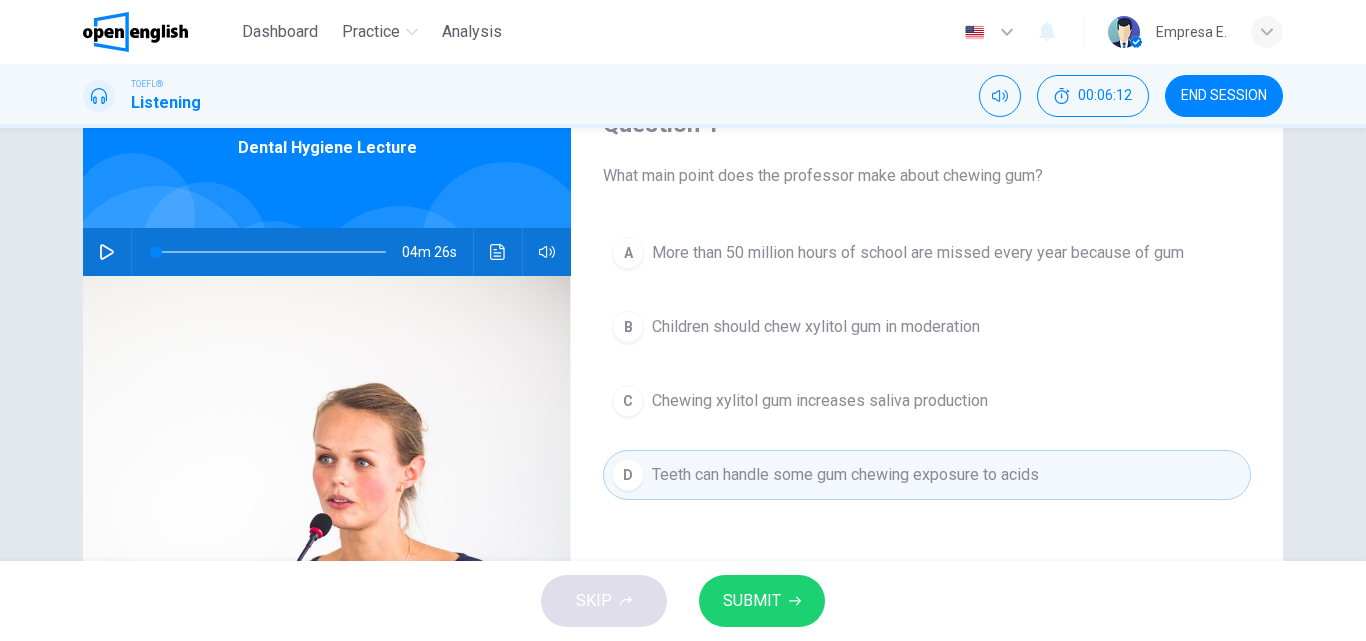 click on "SUBMIT" at bounding box center [752, 601] 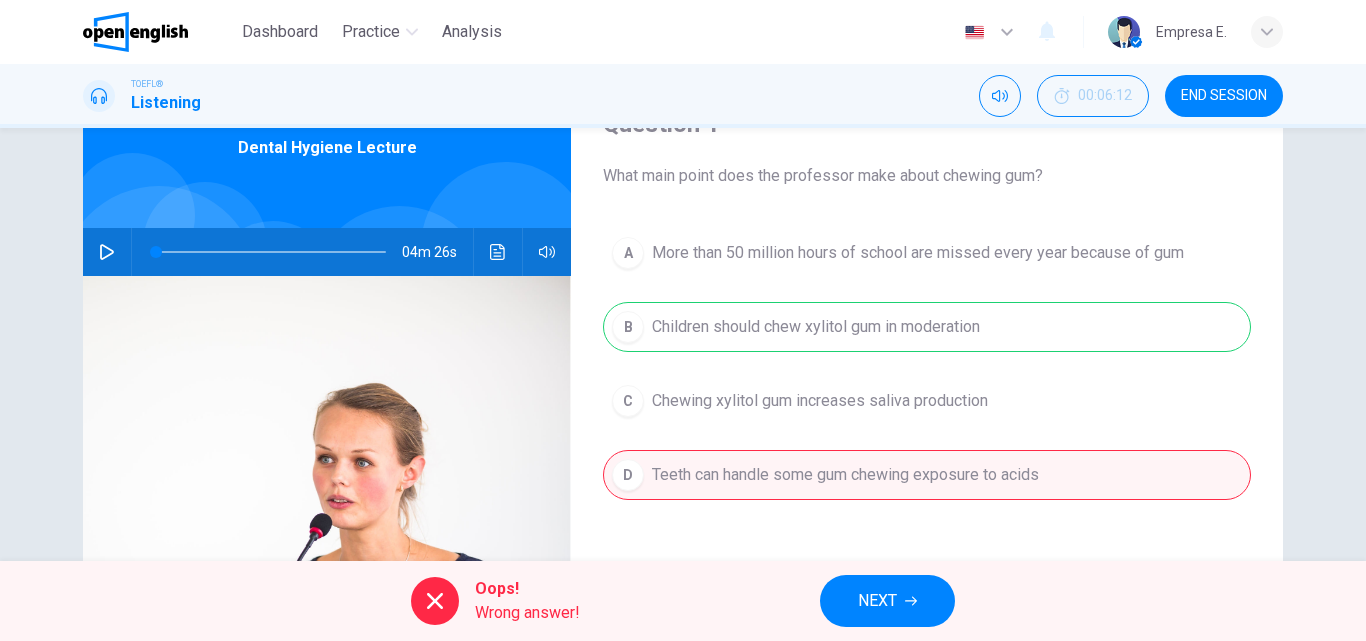 click on "NEXT" at bounding box center [887, 601] 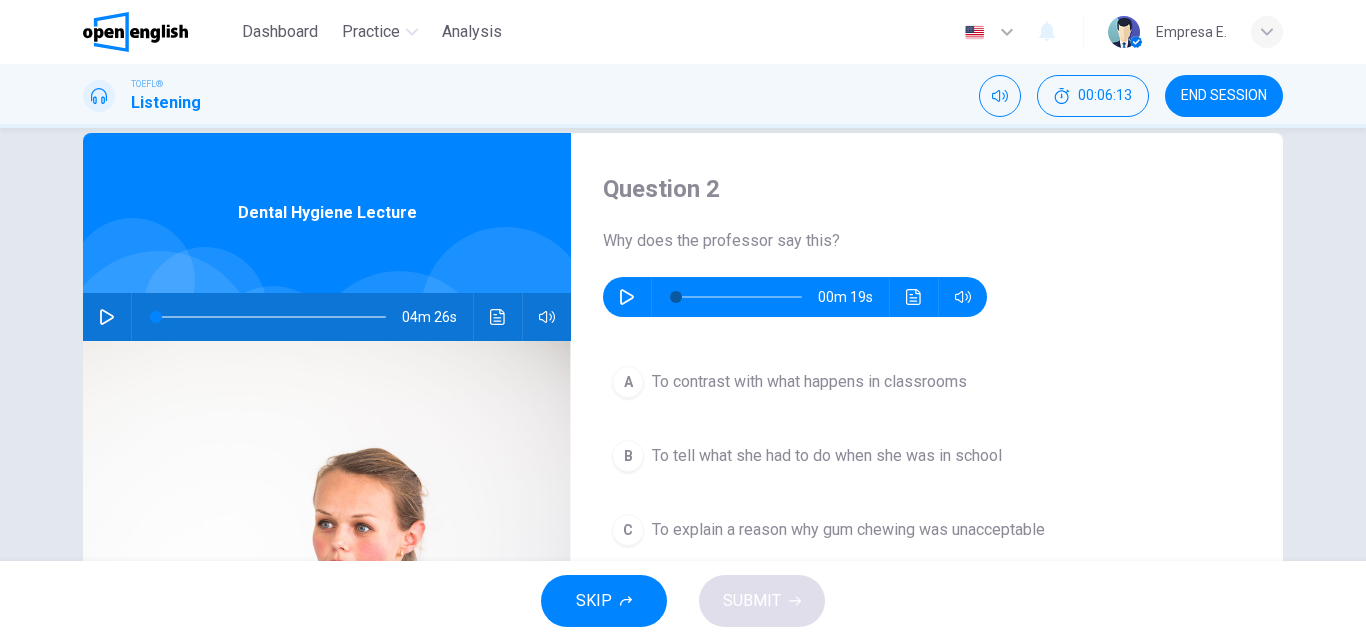 scroll, scrollTop: 0, scrollLeft: 0, axis: both 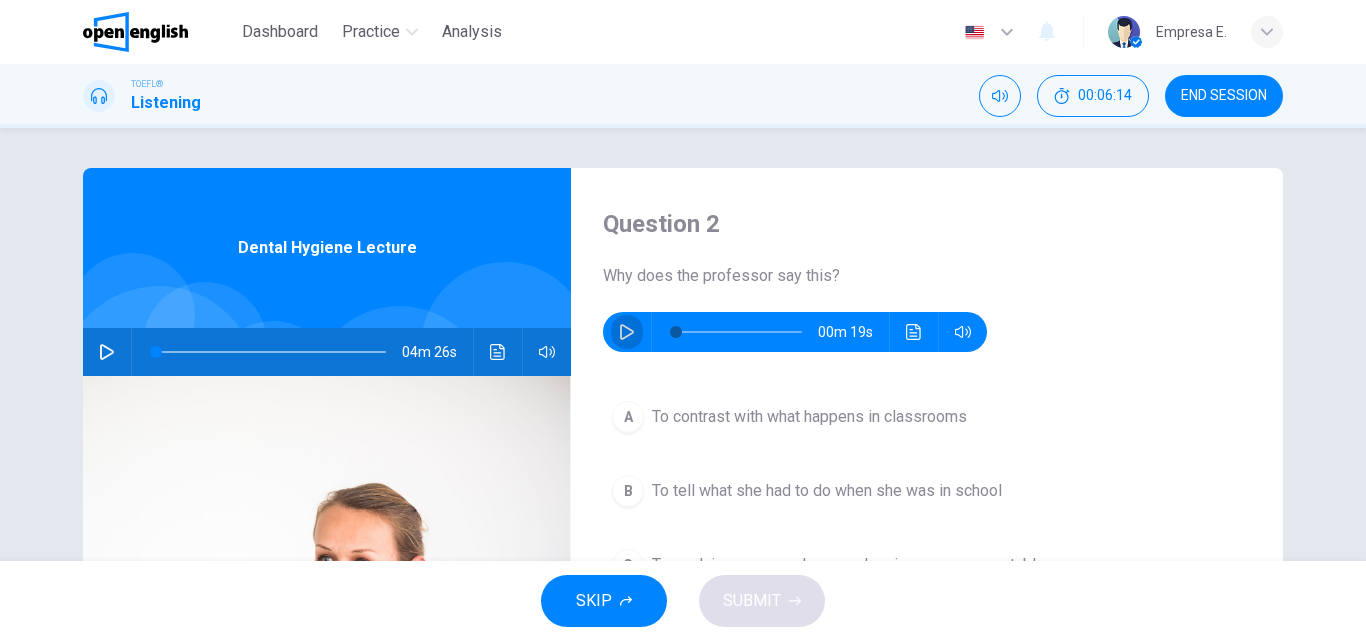 click 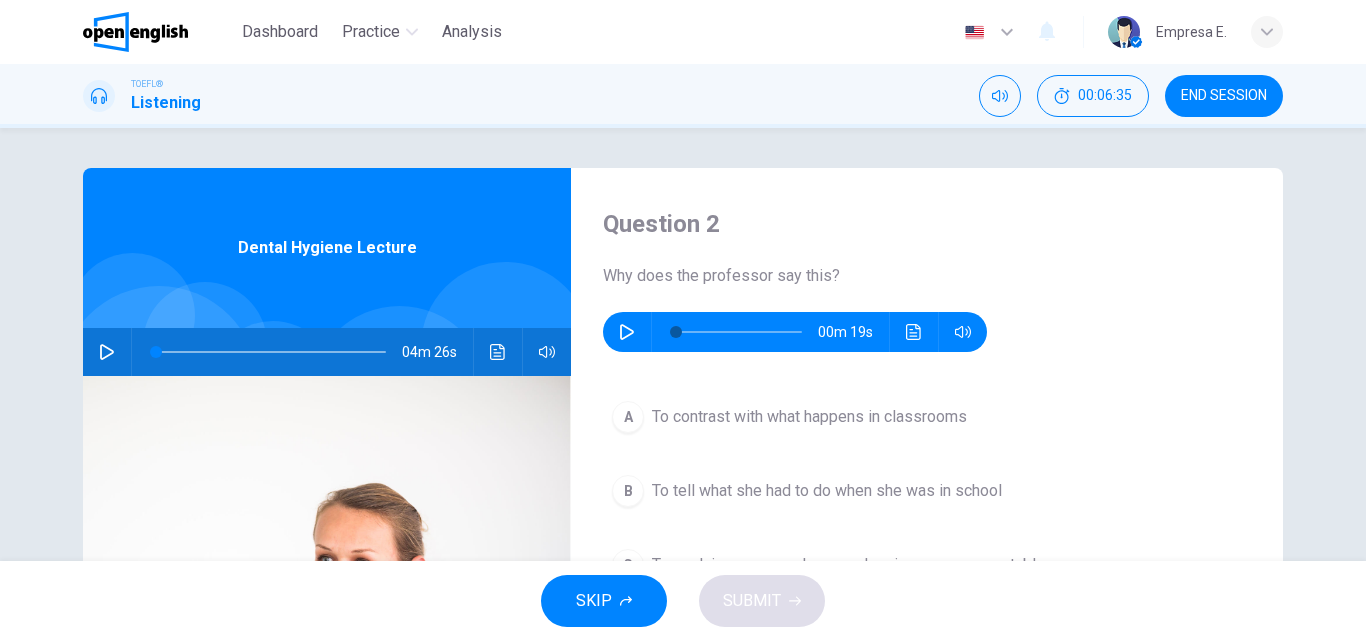 scroll, scrollTop: 100, scrollLeft: 0, axis: vertical 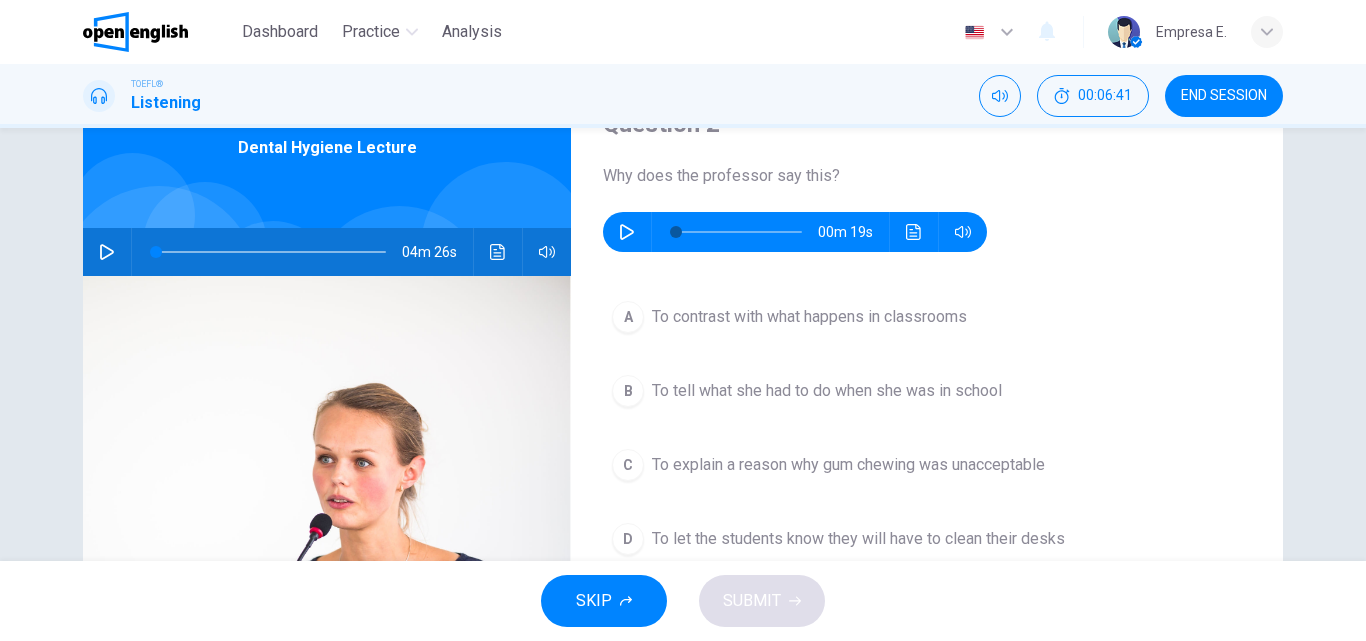 click on "To tell what she had to do when she was in school" at bounding box center [827, 391] 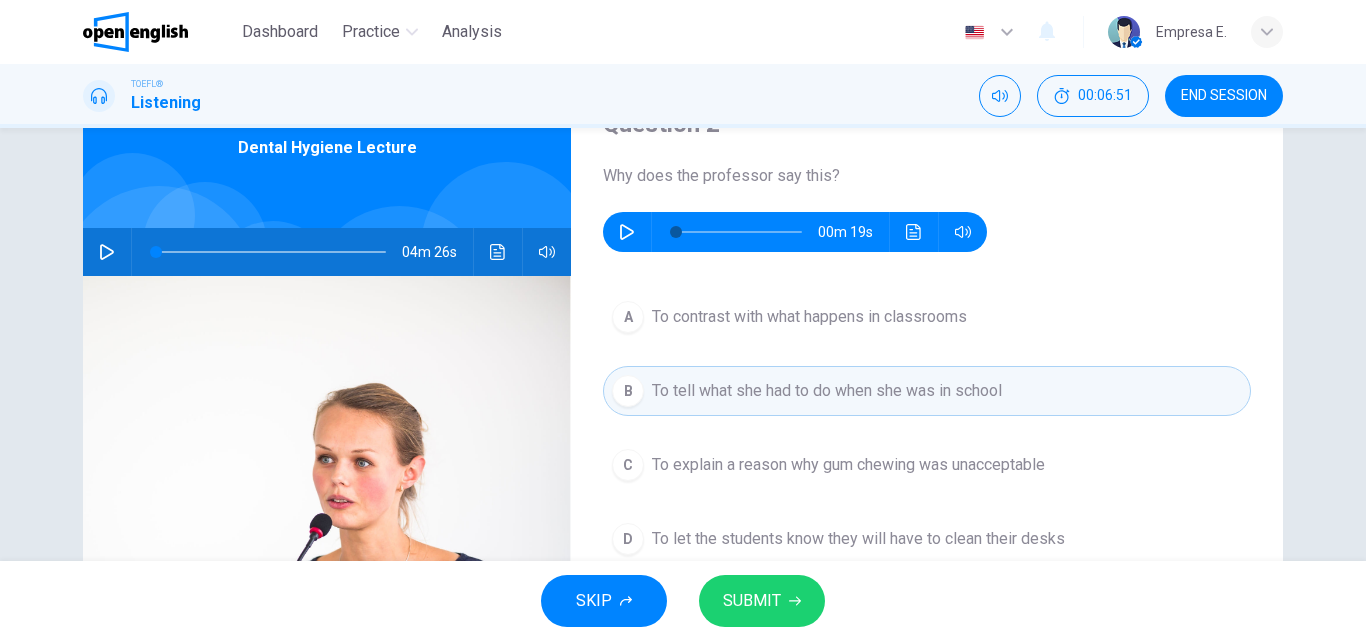 click 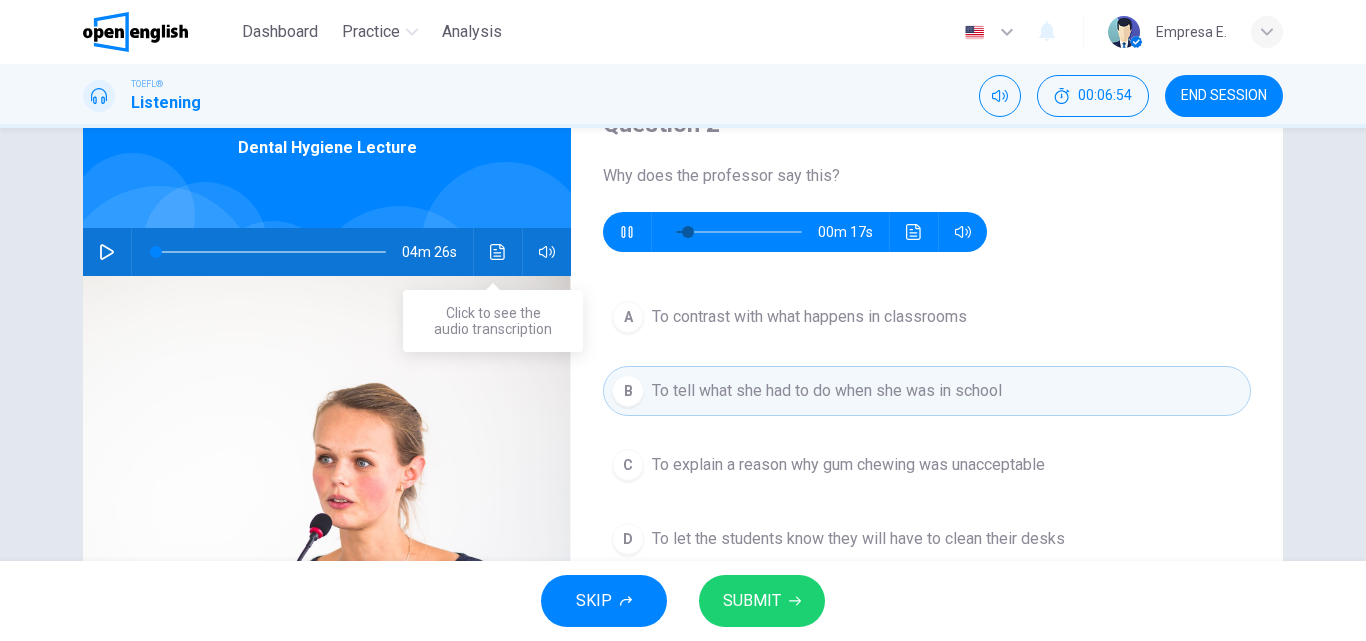 click at bounding box center (498, 252) 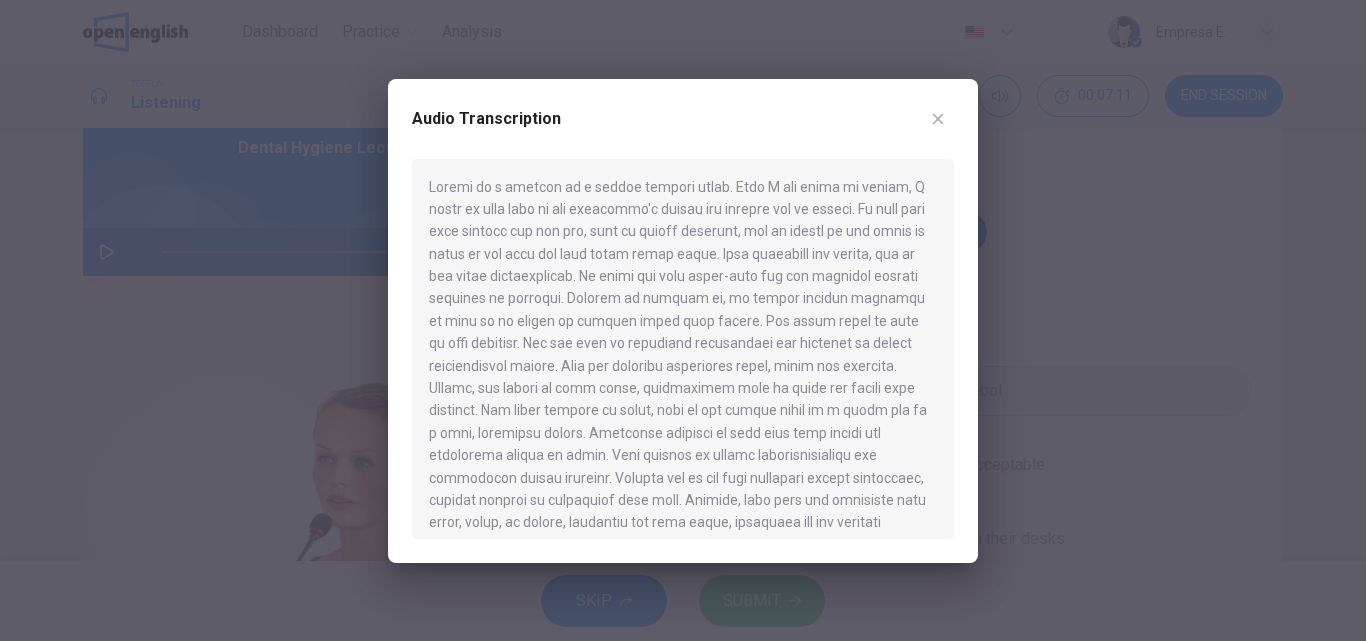 type on "*" 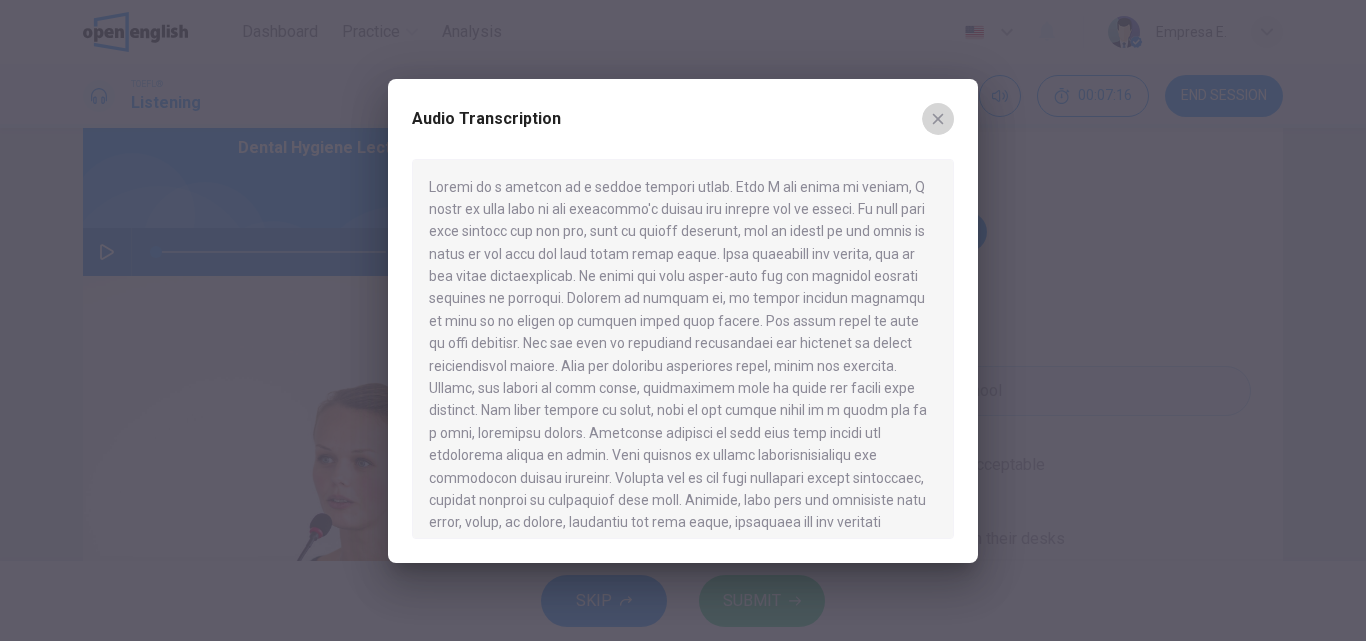 click 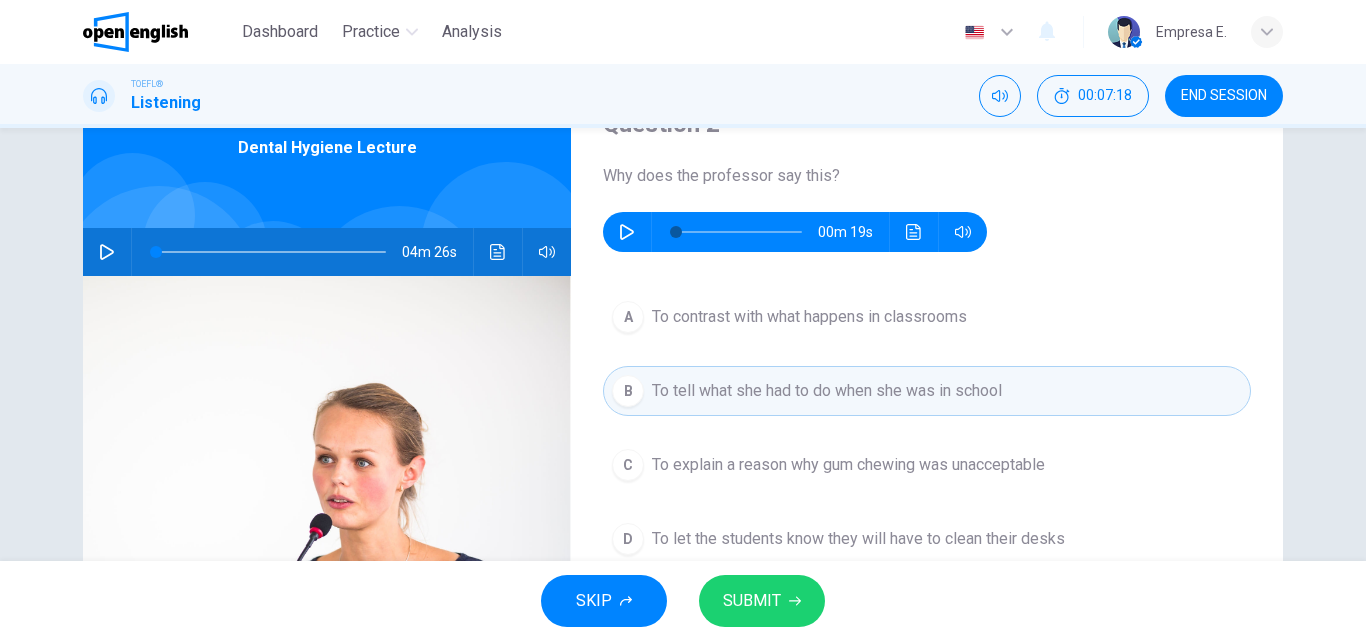 scroll, scrollTop: 200, scrollLeft: 0, axis: vertical 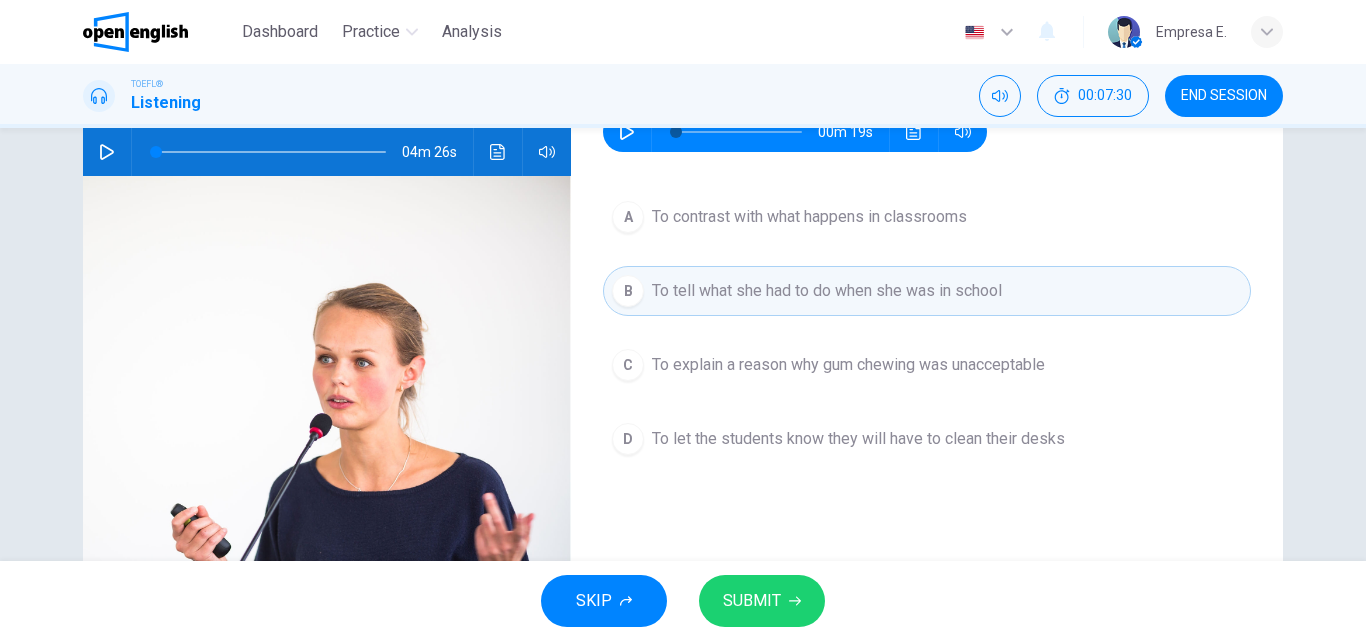 click on "To explain a reason why gum chewing was unacceptable" at bounding box center [848, 365] 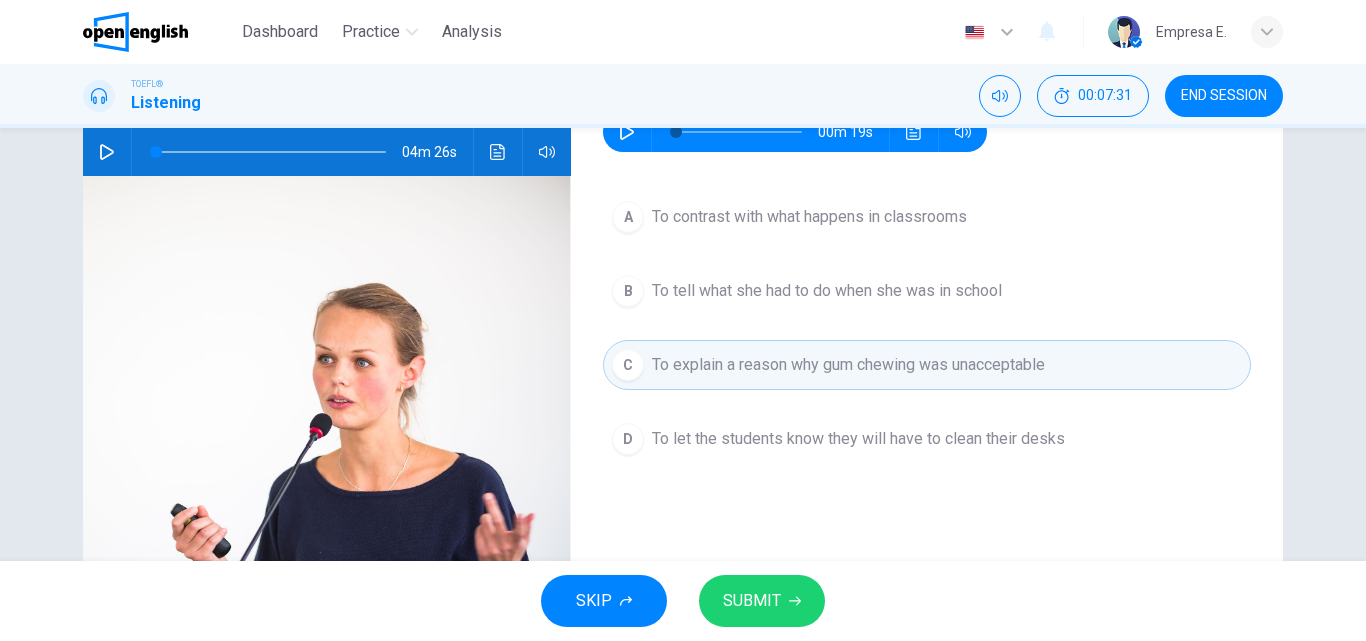 click on "SUBMIT" at bounding box center [762, 601] 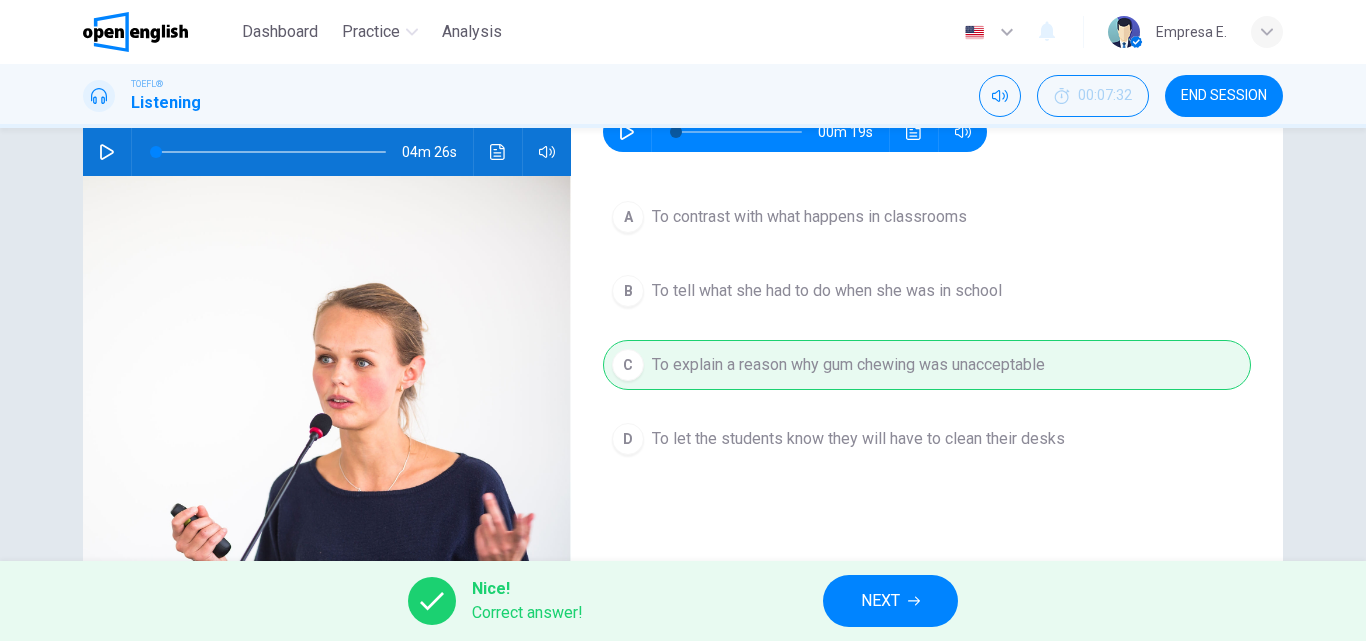 click on "NEXT" at bounding box center (890, 601) 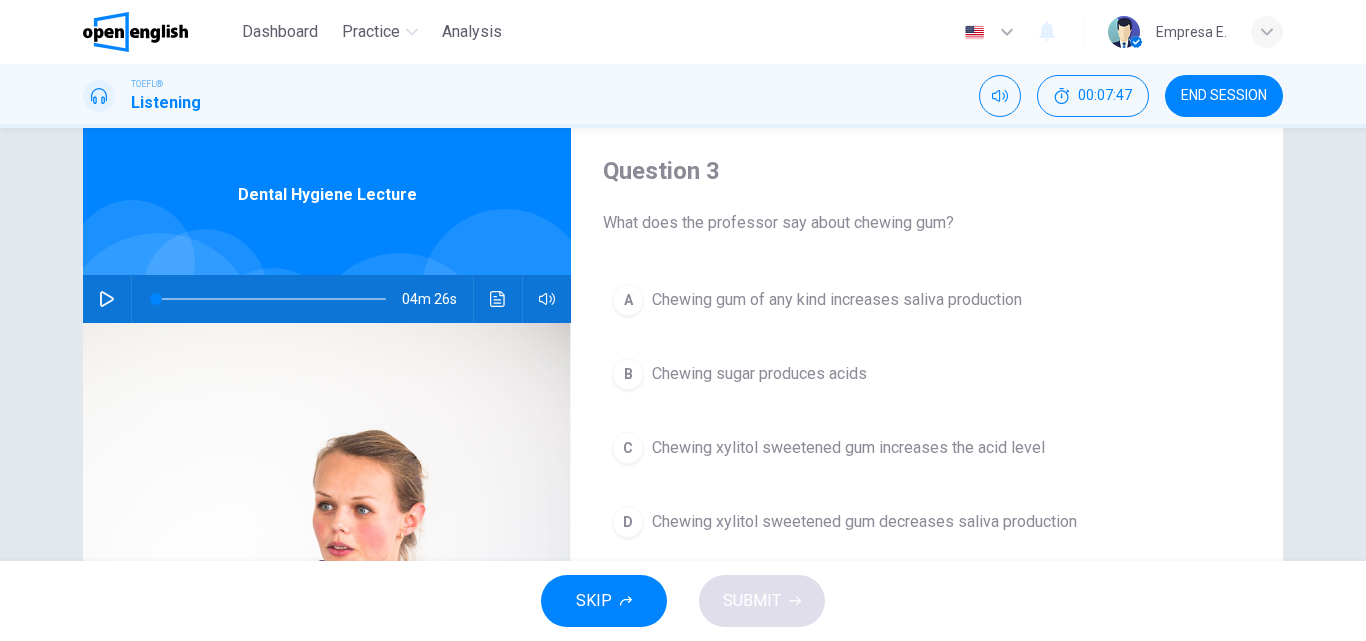 scroll, scrollTop: 100, scrollLeft: 0, axis: vertical 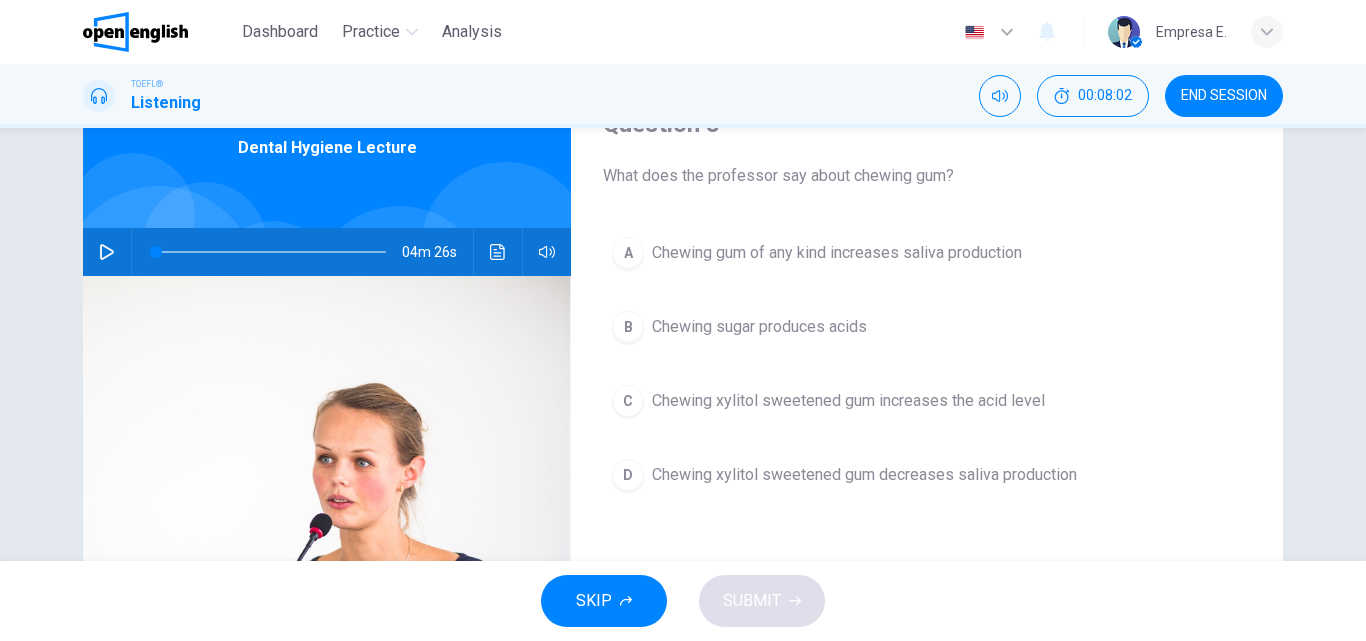 click 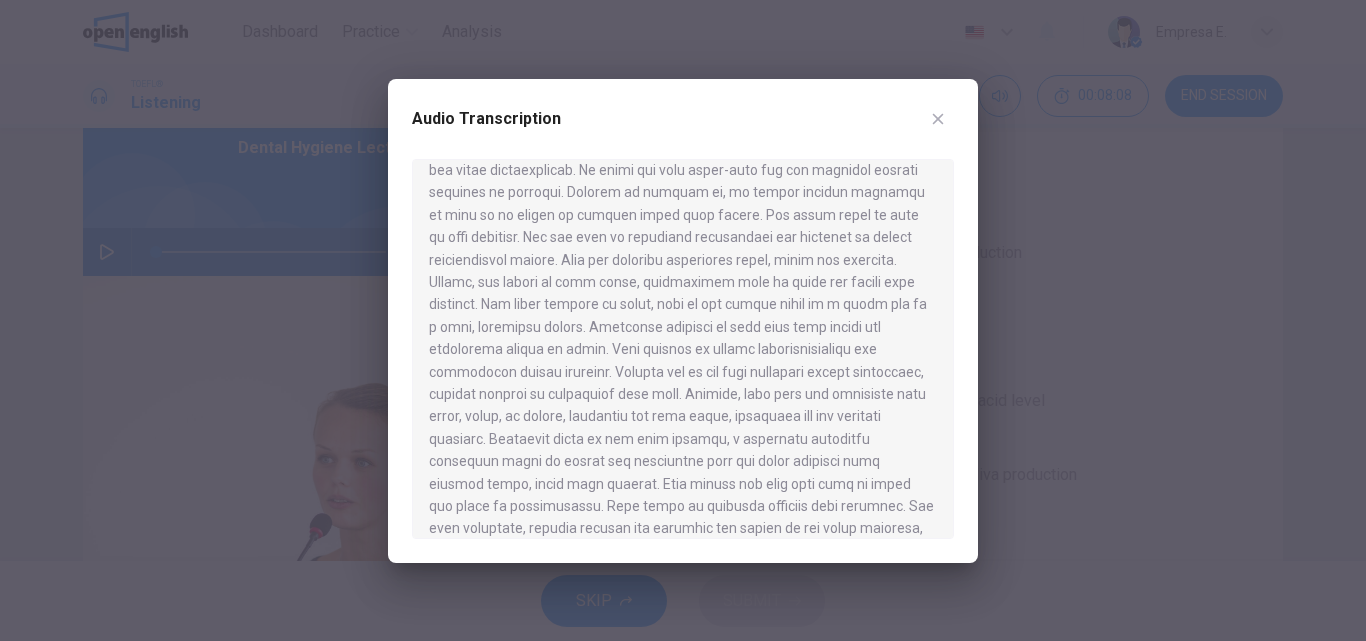 scroll, scrollTop: 100, scrollLeft: 0, axis: vertical 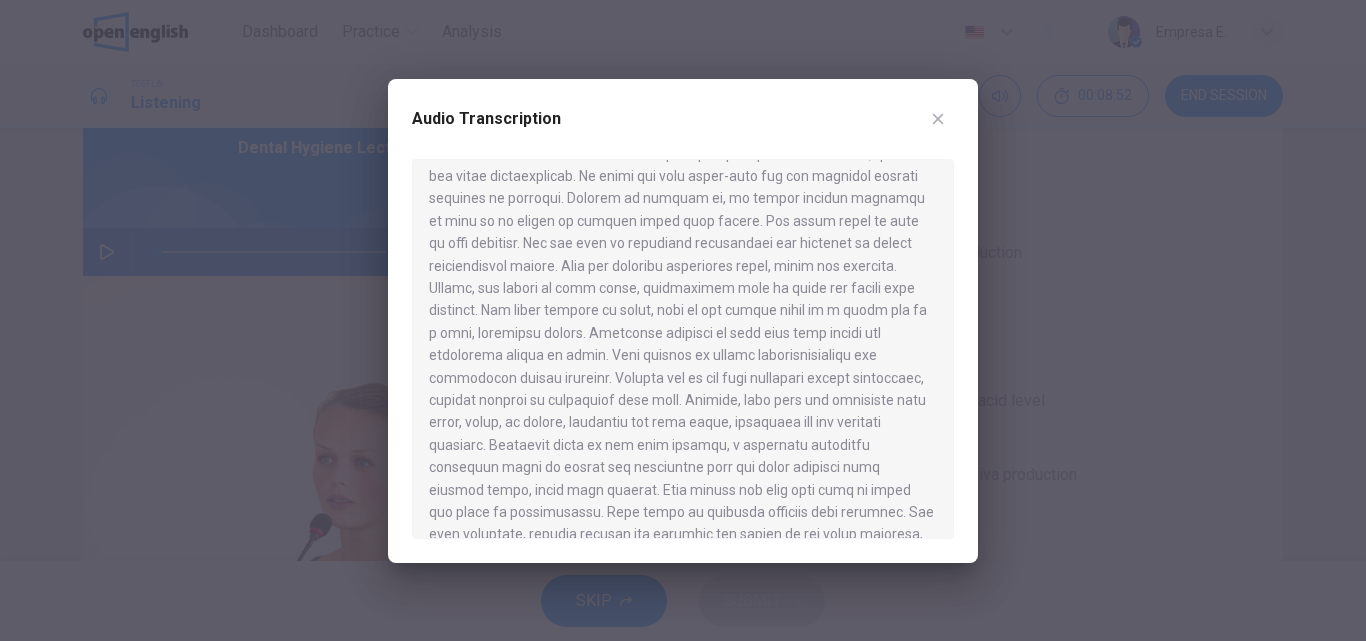 click at bounding box center (938, 119) 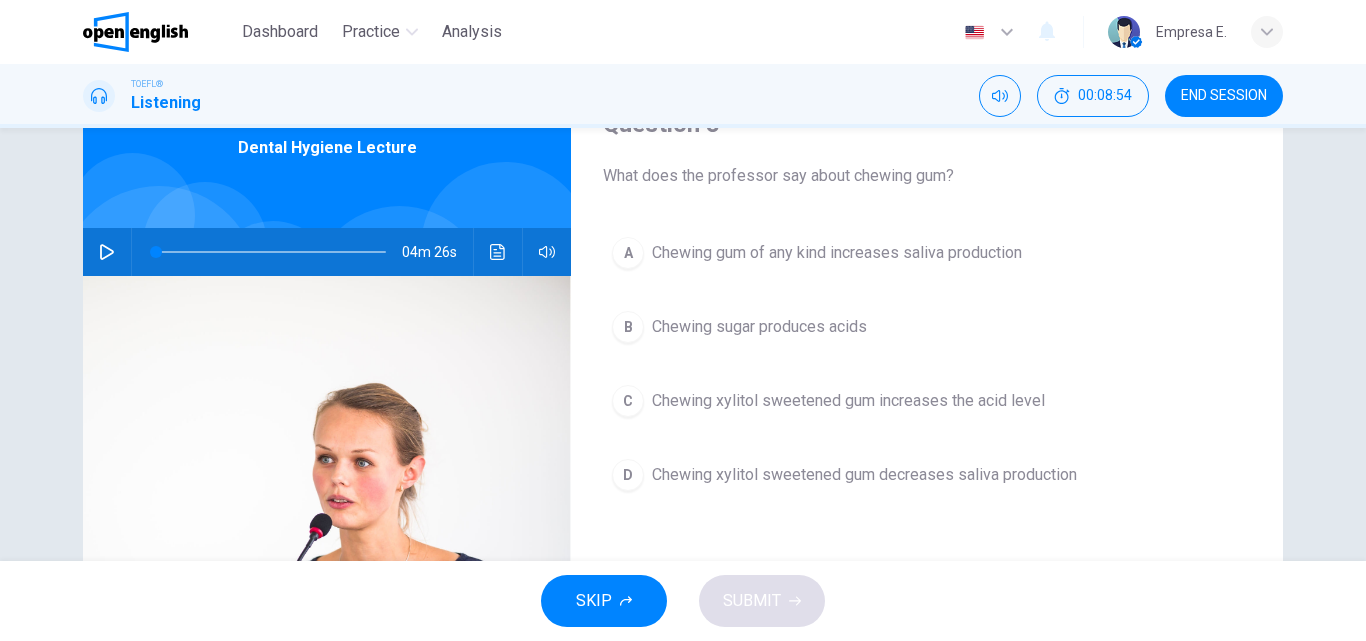 click on "A Chewing gum of any kind increases saliva production B Chewing sugar produces acids C Chewing xylitol sweetened gum increases the acid level D Chewing xylitol sweetened gum decreases saliva production" at bounding box center [927, 384] 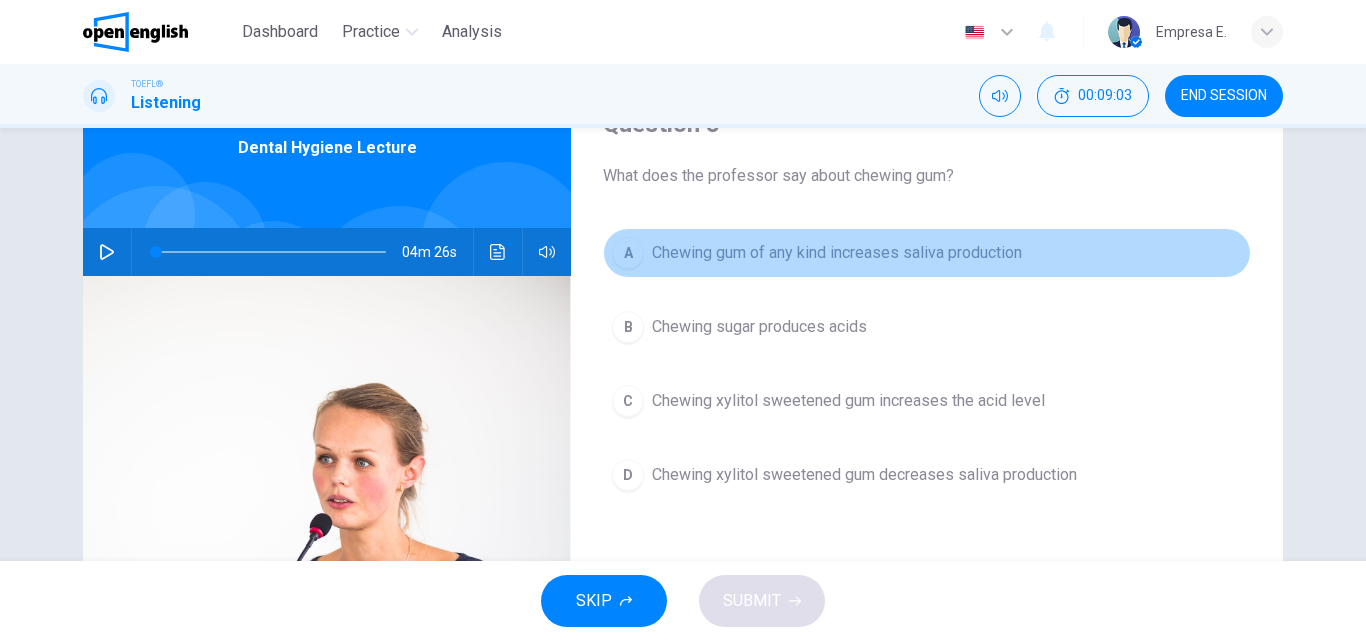 click on "Chewing gum of any kind increases saliva production" at bounding box center [837, 253] 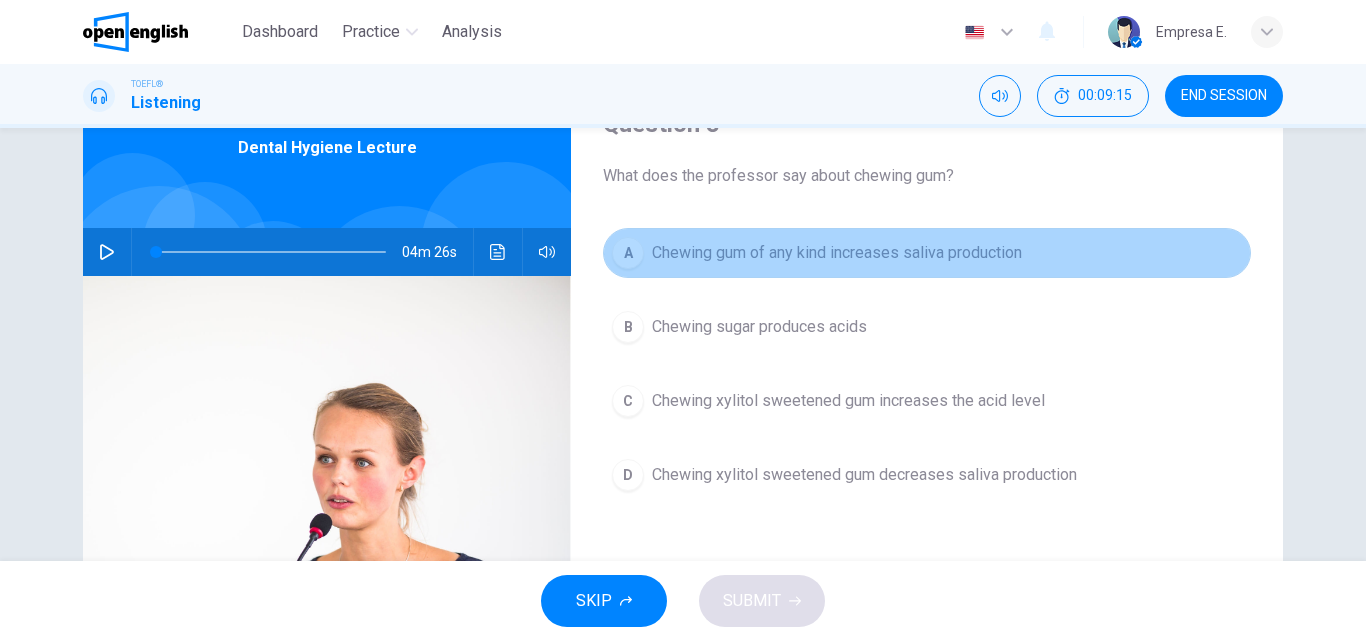 click on "Chewing gum of any kind increases saliva production" at bounding box center (837, 253) 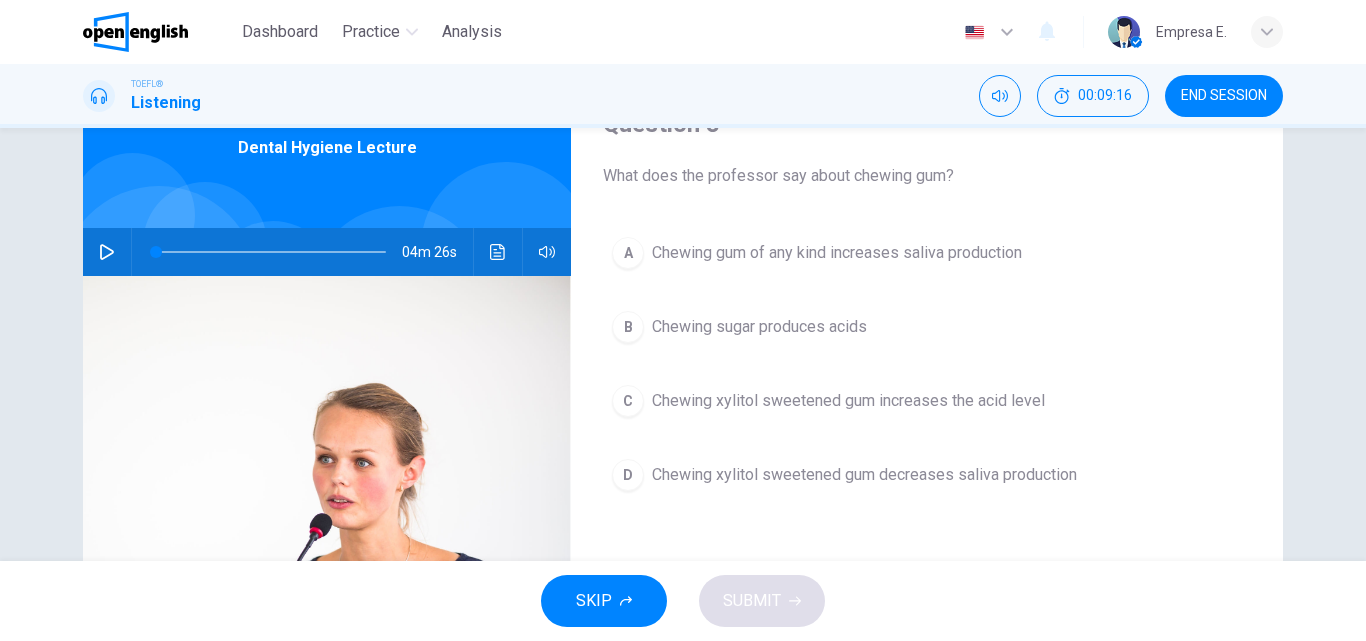 click on "Chewing gum of any kind increases saliva production" at bounding box center [837, 253] 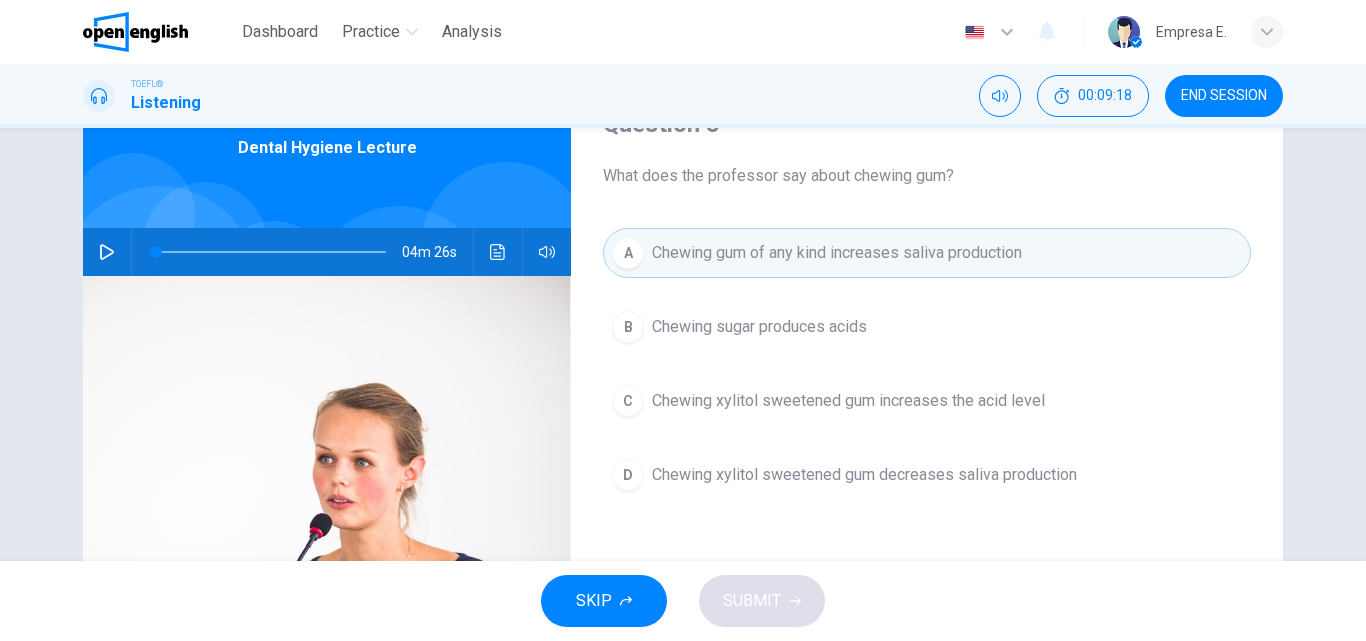 click on "Chewing sugar produces acids" at bounding box center [759, 327] 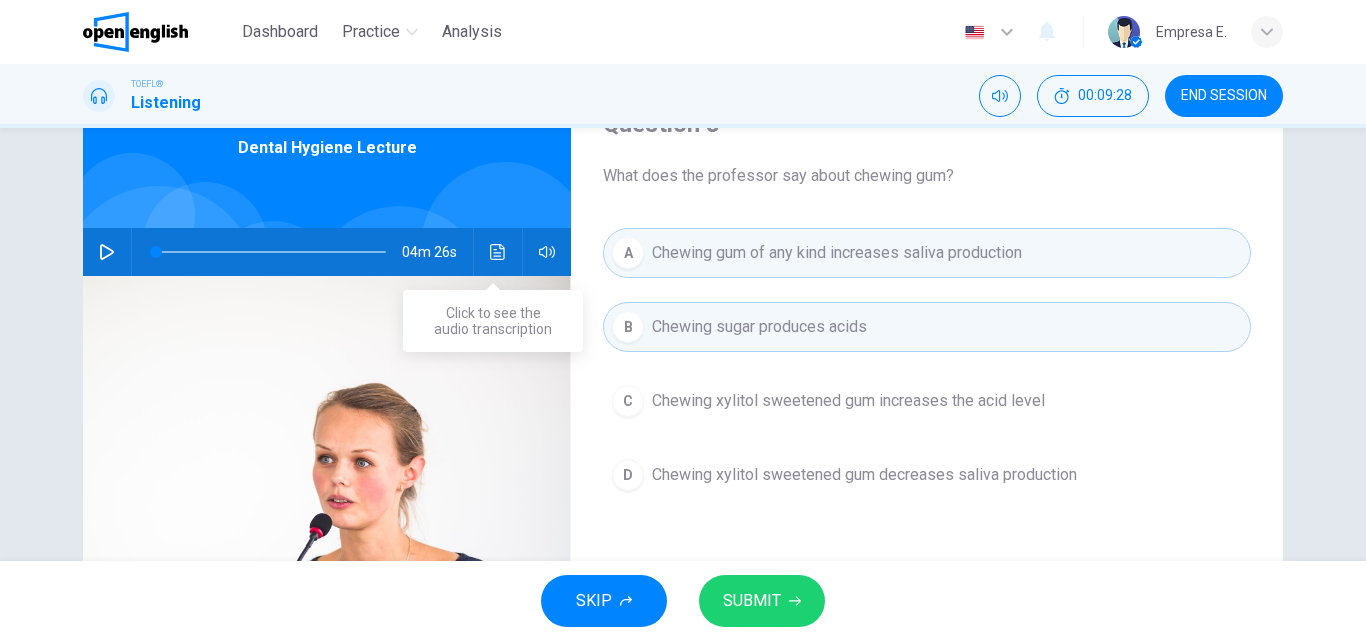 click 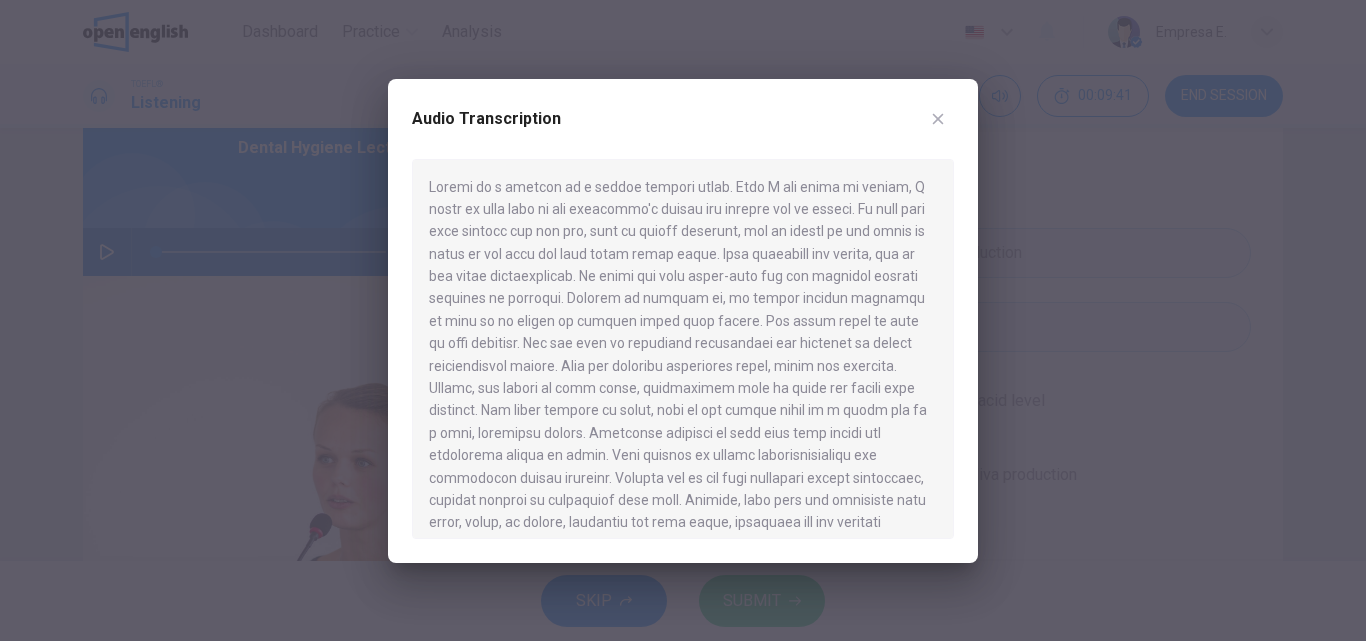 click 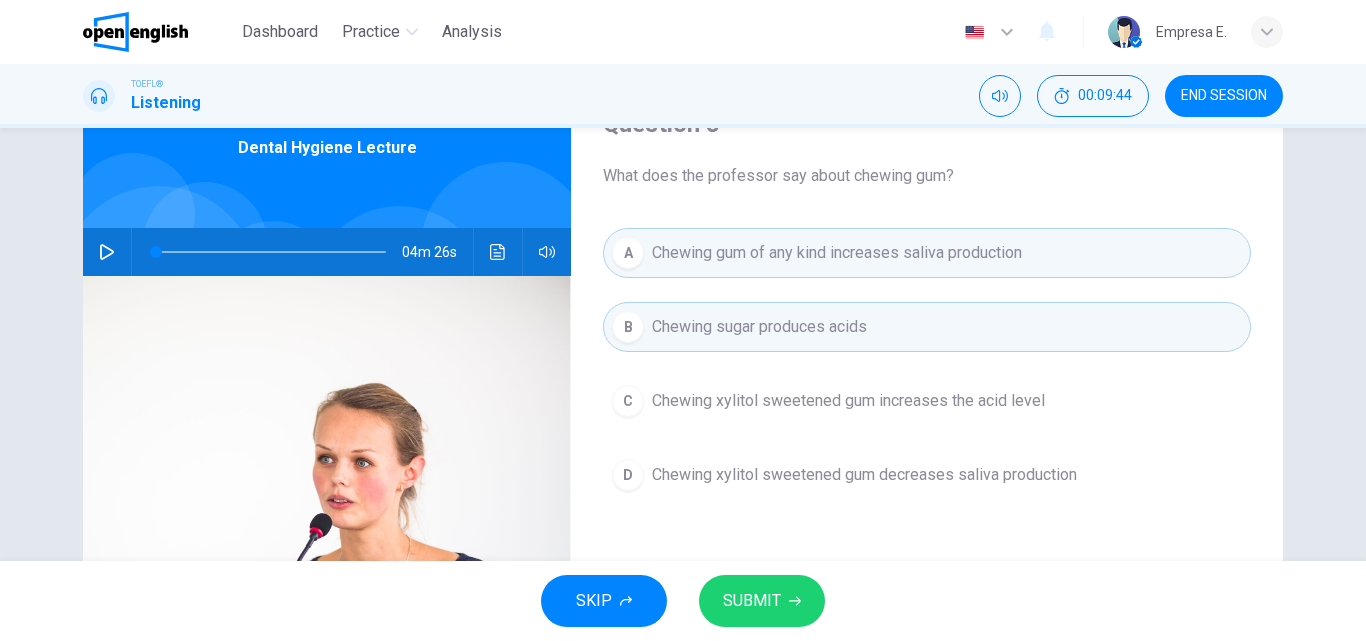 click on "SUBMIT" at bounding box center [752, 601] 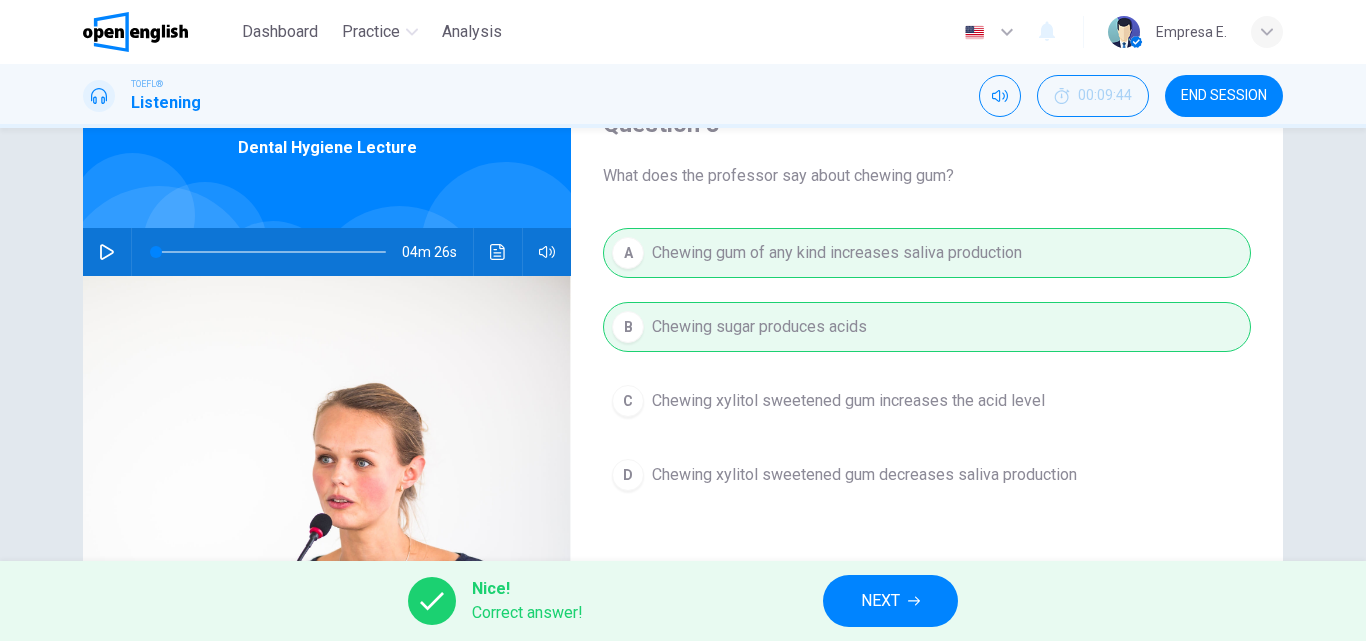 click on "NEXT" at bounding box center (890, 601) 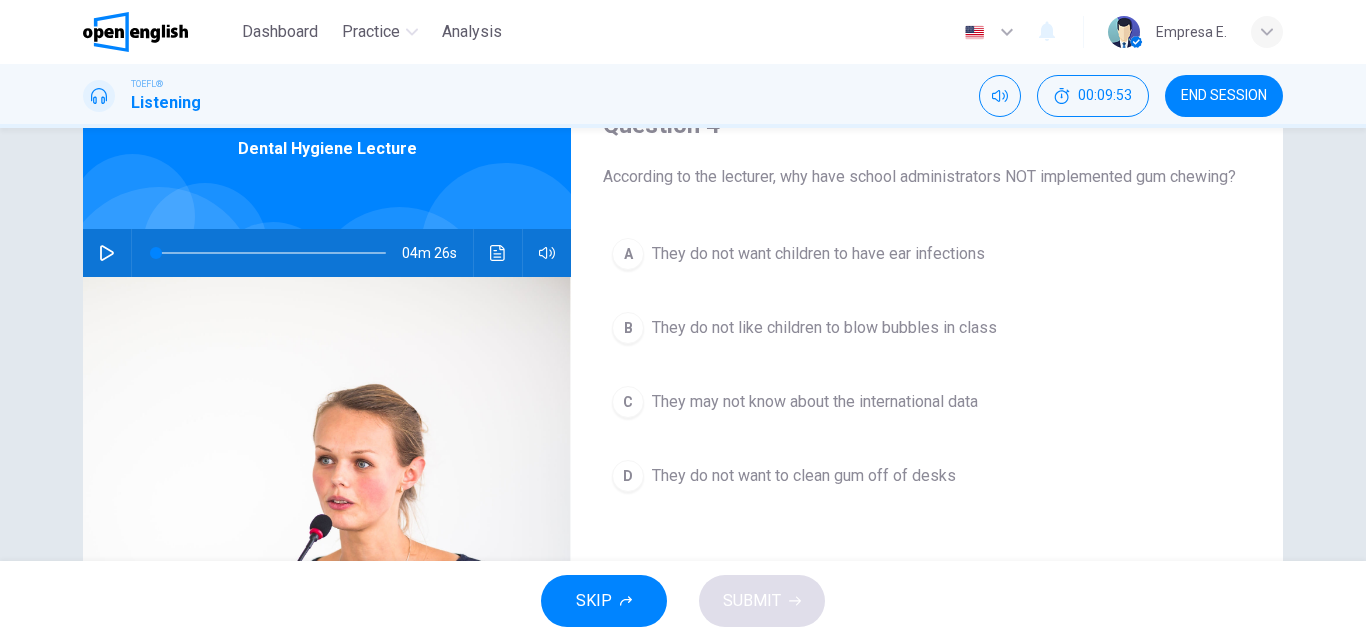 scroll, scrollTop: 100, scrollLeft: 0, axis: vertical 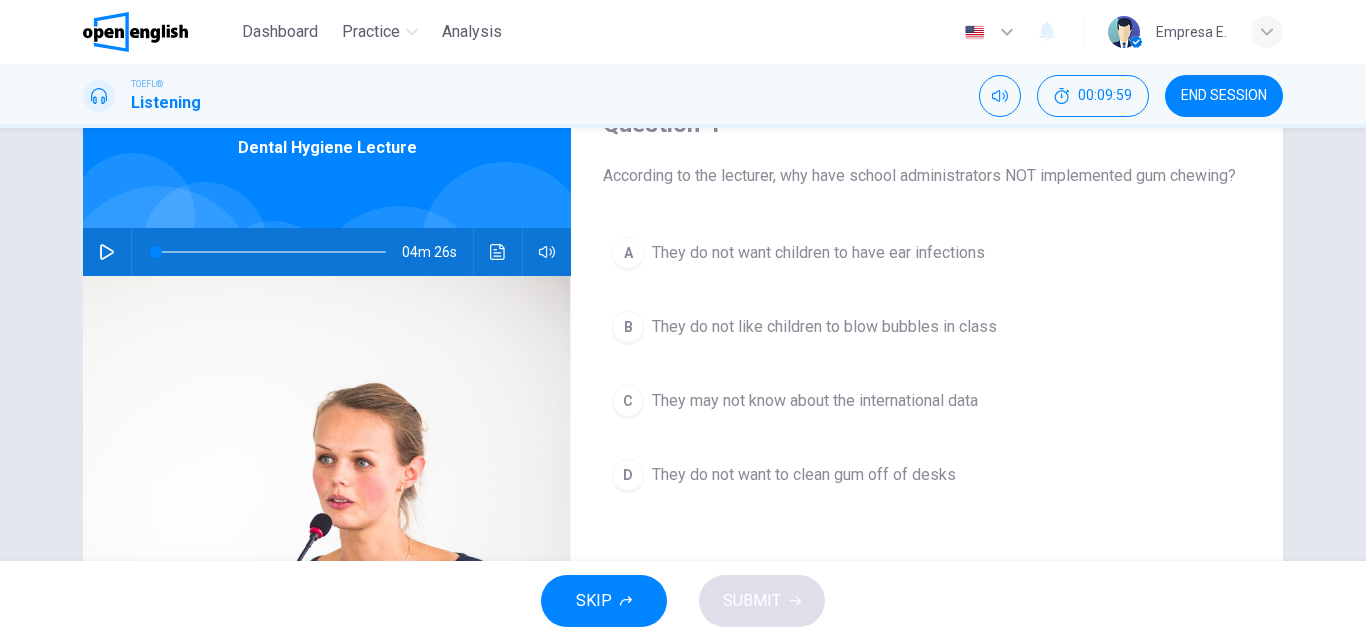 click on "They may not know about the international data" at bounding box center (815, 401) 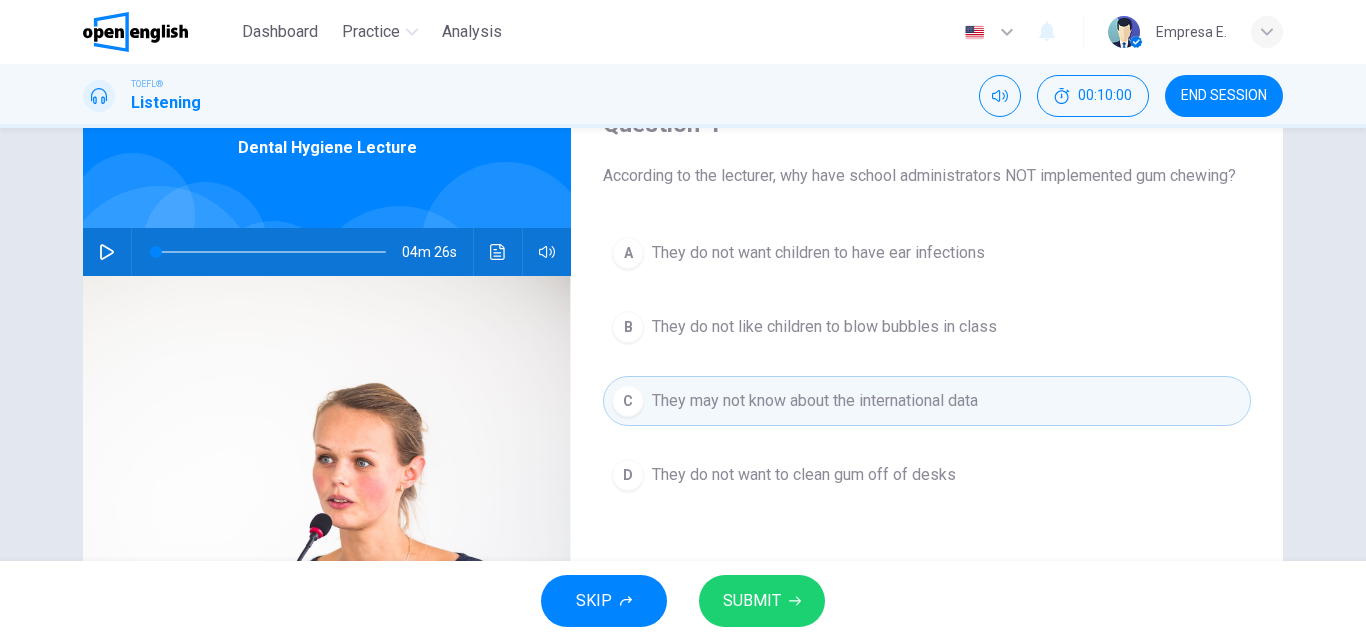 click on "SUBMIT" at bounding box center [762, 601] 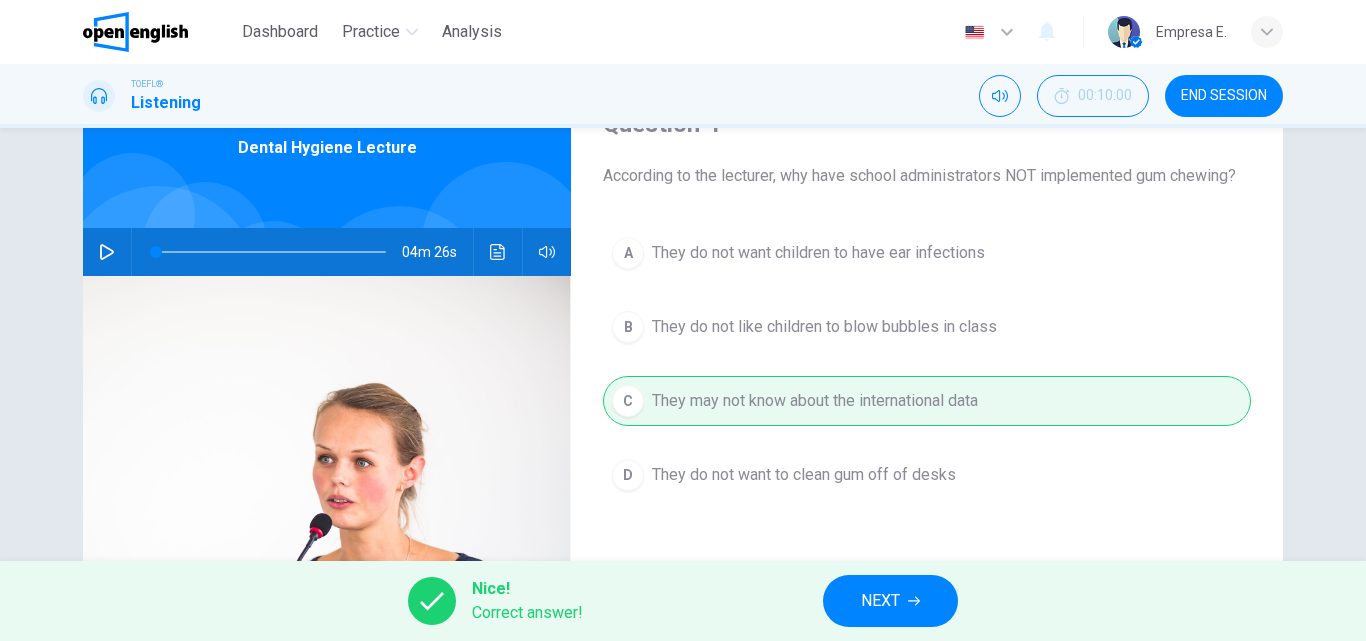 click on "NEXT" at bounding box center [890, 601] 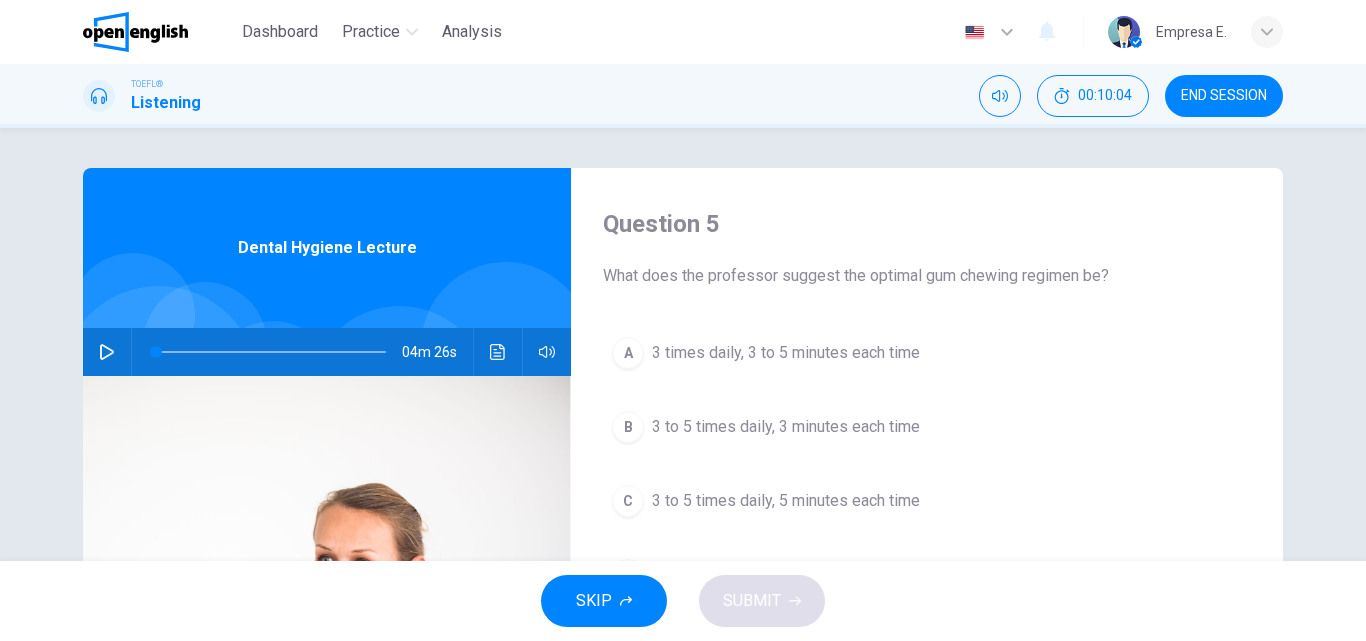 scroll, scrollTop: 100, scrollLeft: 0, axis: vertical 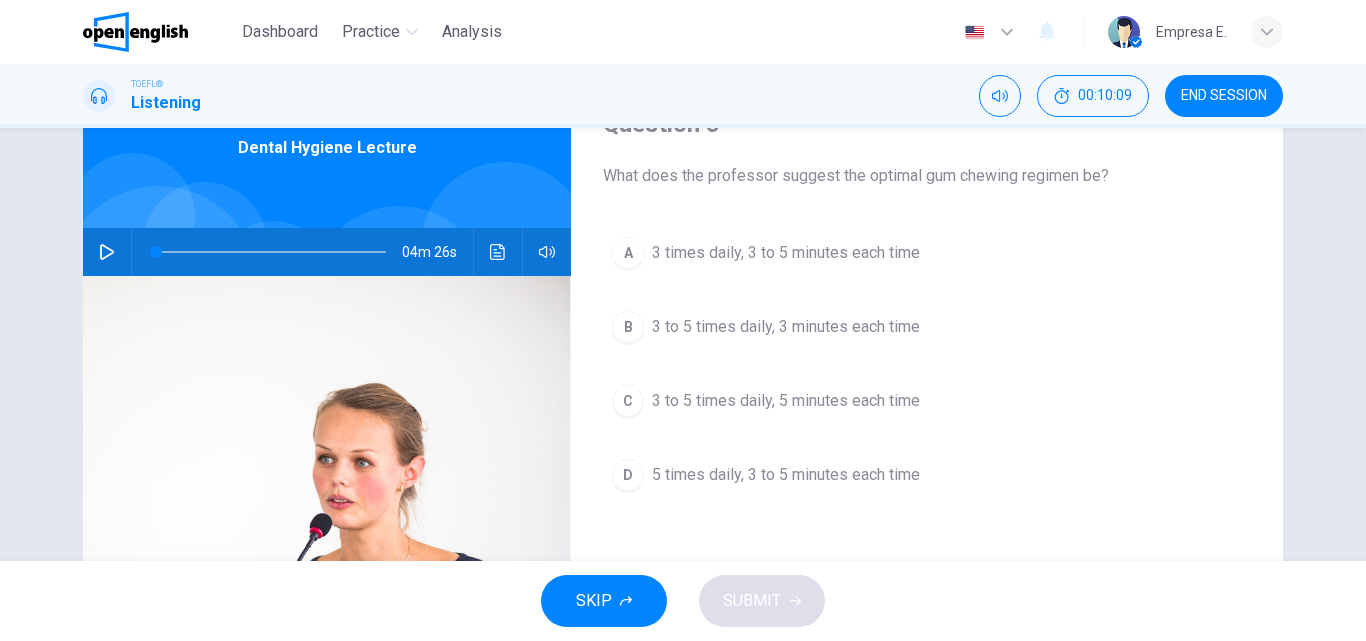 click on "3 to 5 times daily, 5 minutes each time" at bounding box center [786, 401] 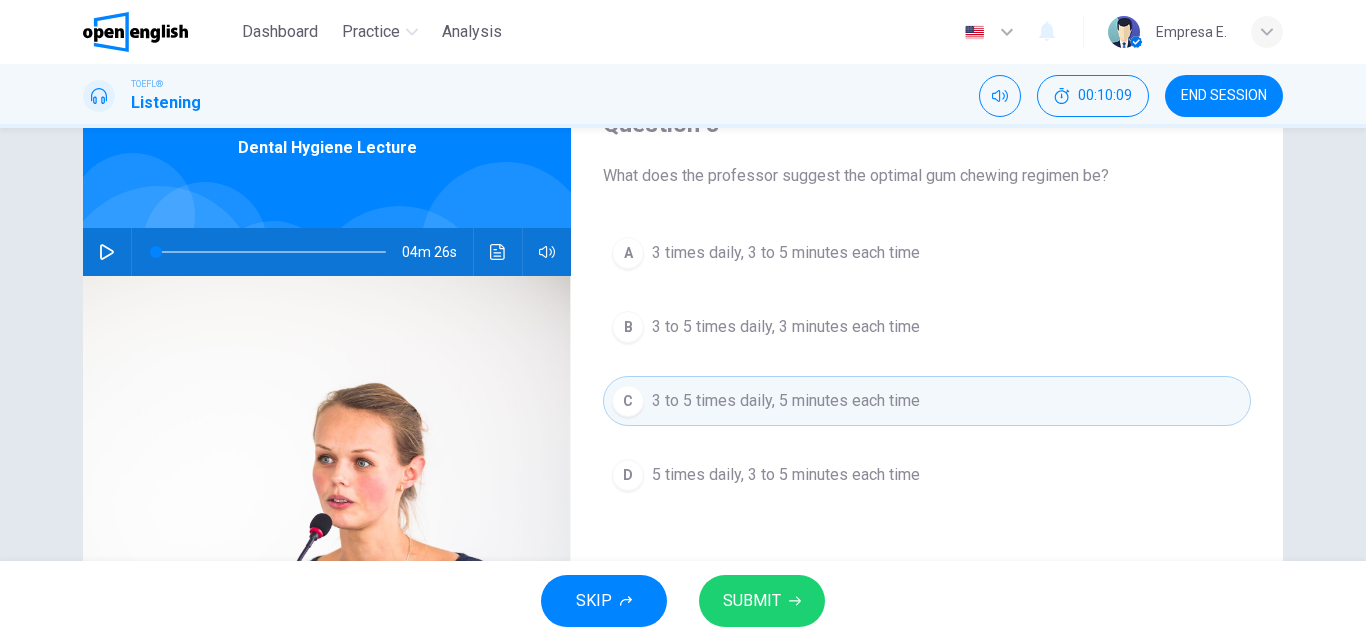 click on "SUBMIT" at bounding box center (752, 601) 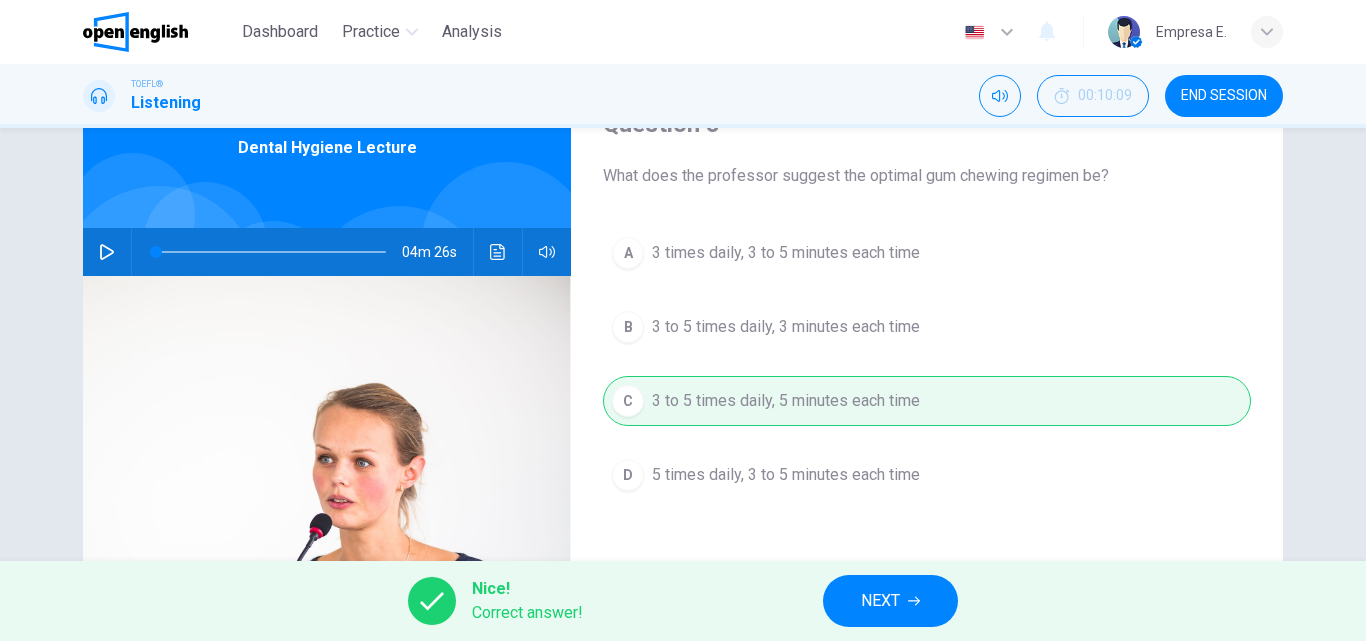 click on "NEXT" at bounding box center [890, 601] 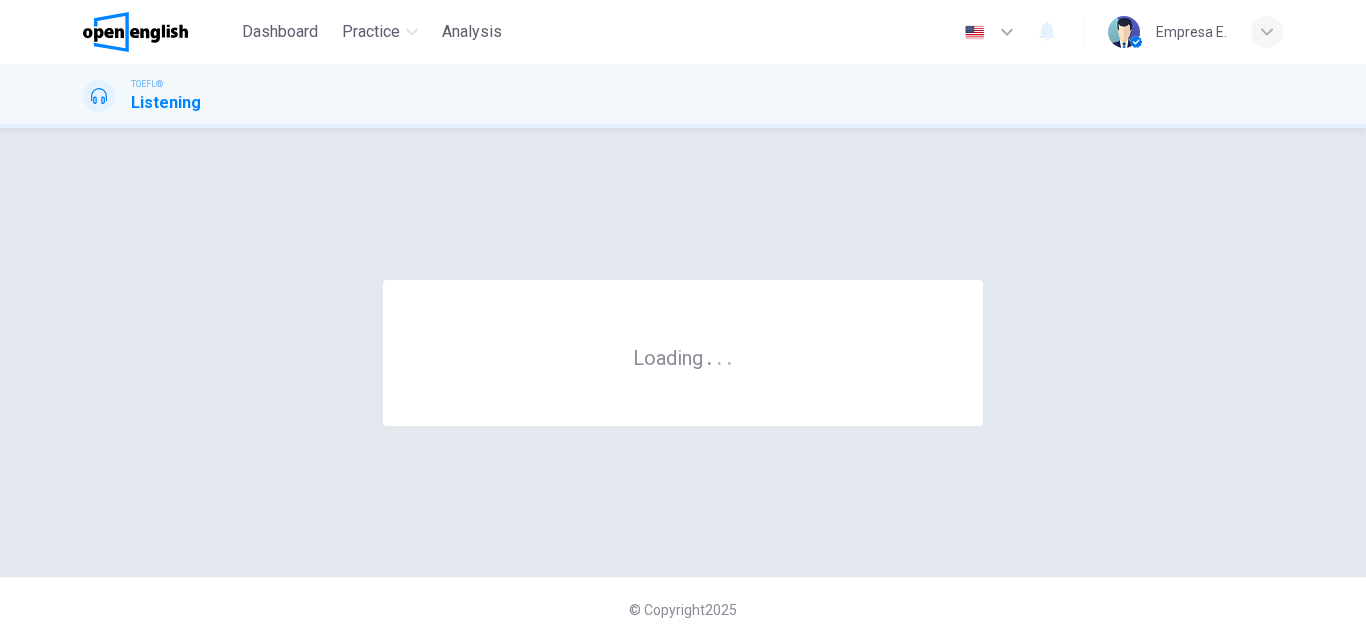 scroll, scrollTop: 0, scrollLeft: 0, axis: both 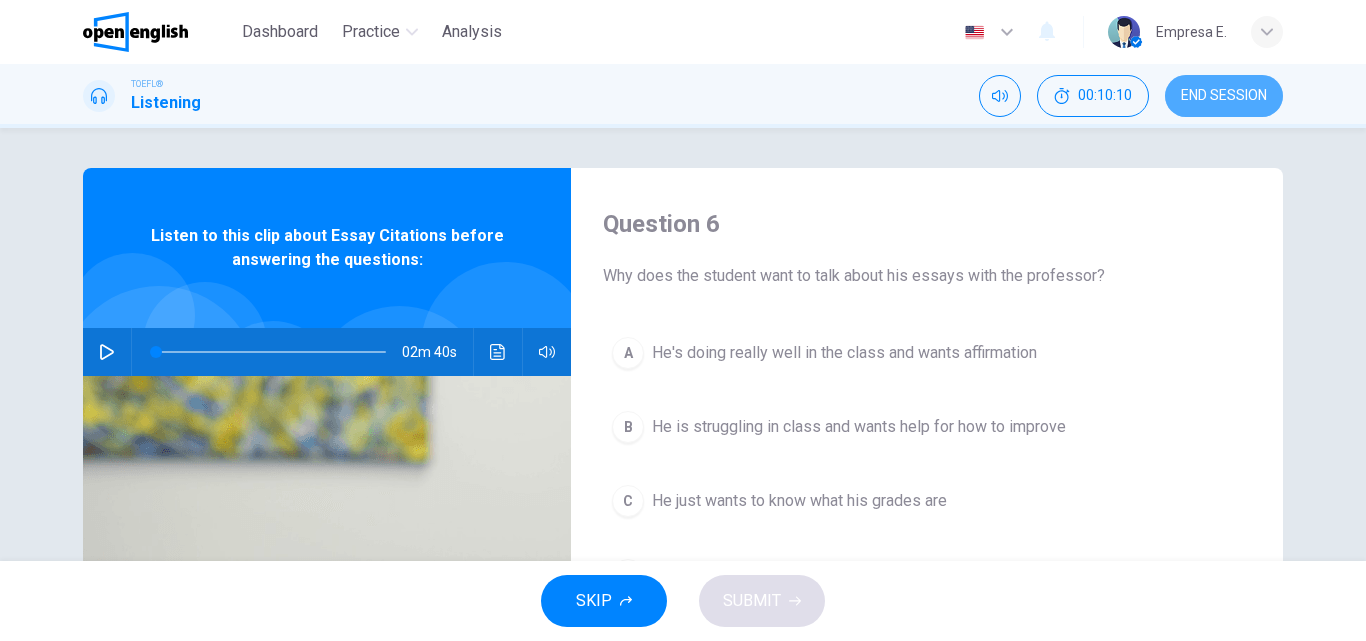 click on "END SESSION" at bounding box center [1224, 96] 